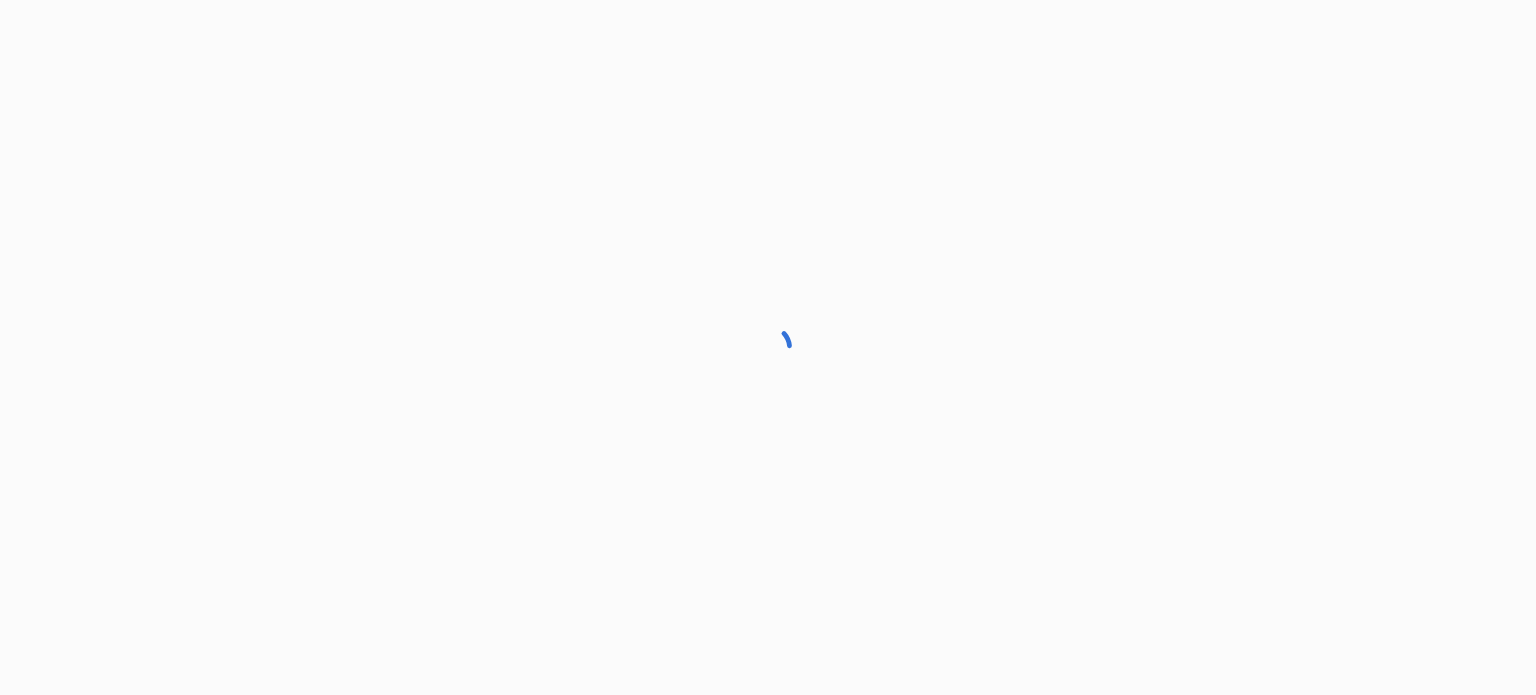 scroll, scrollTop: 0, scrollLeft: 0, axis: both 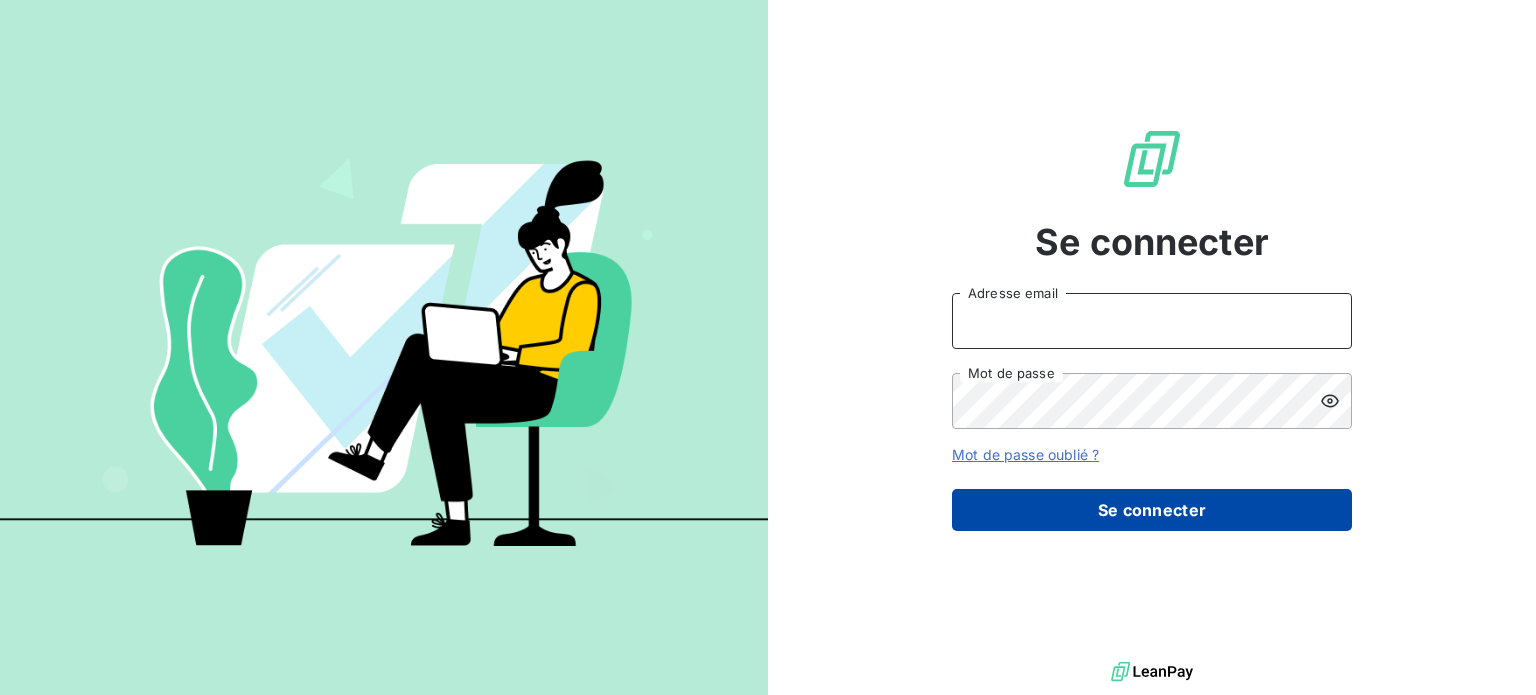 type on "anett.normandie@anett.fr" 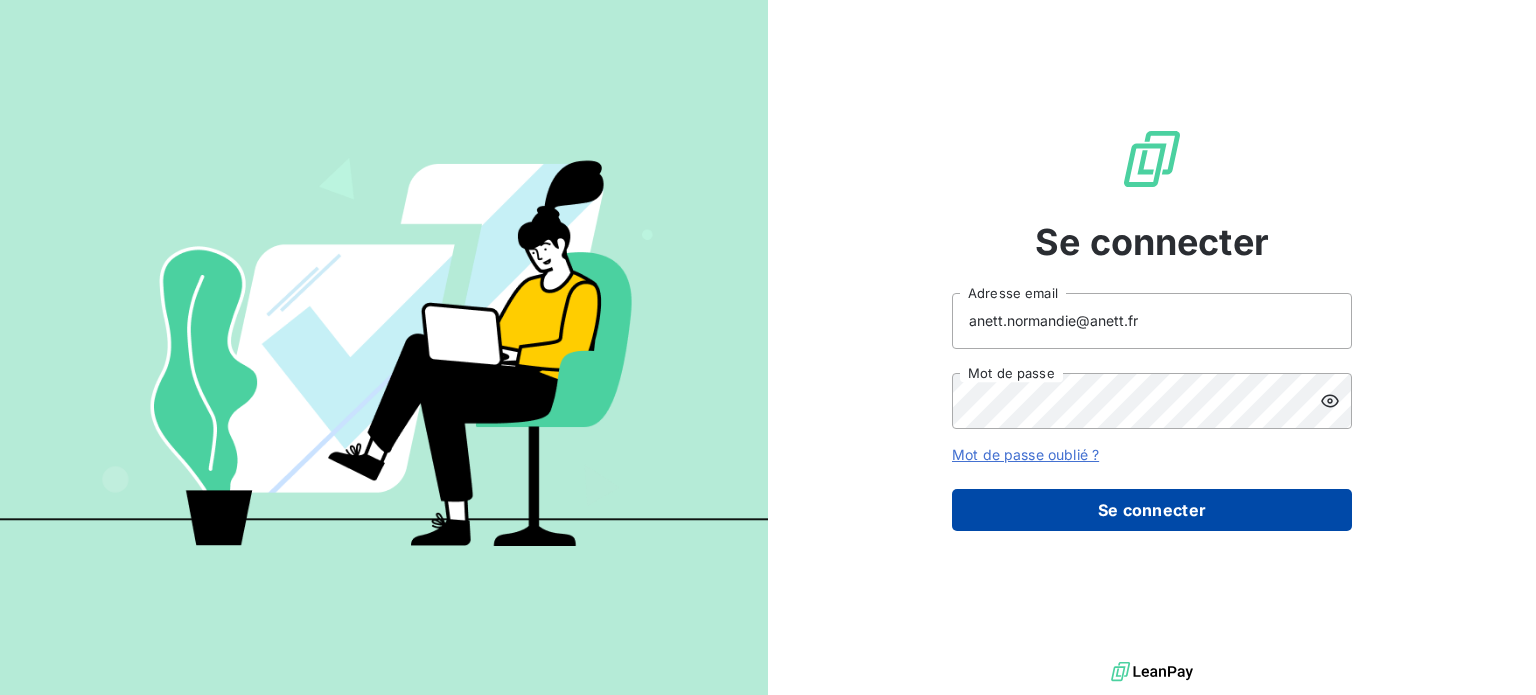 click on "Se connecter" at bounding box center [1152, 510] 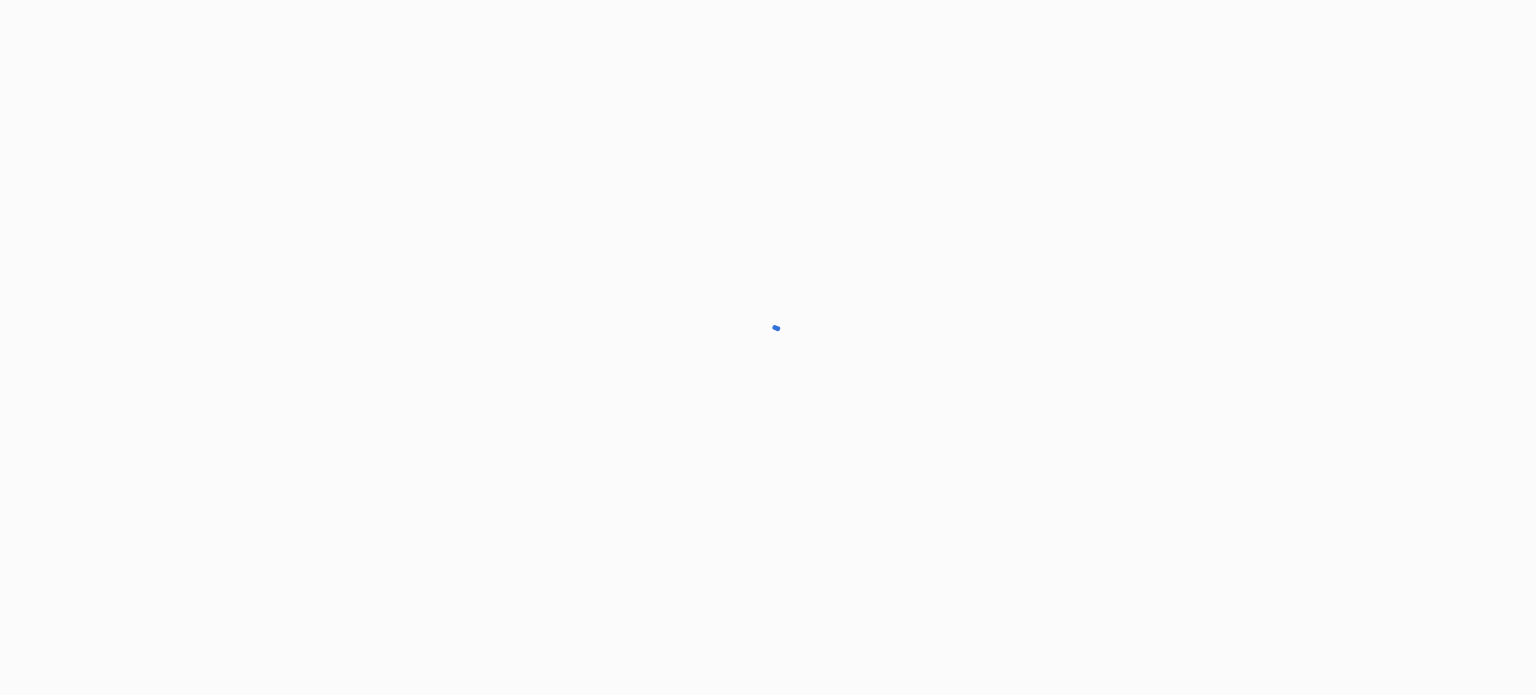 scroll, scrollTop: 0, scrollLeft: 0, axis: both 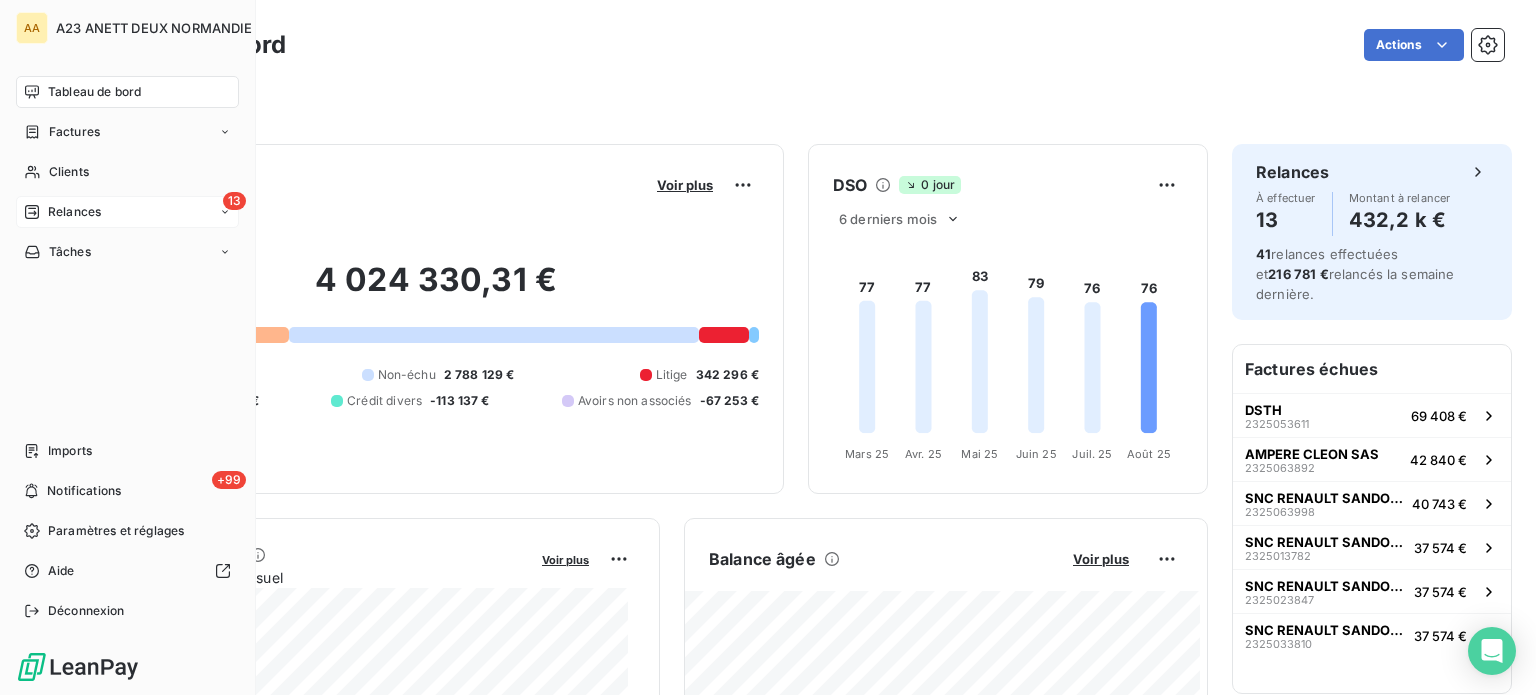 click on "Relances" at bounding box center [74, 212] 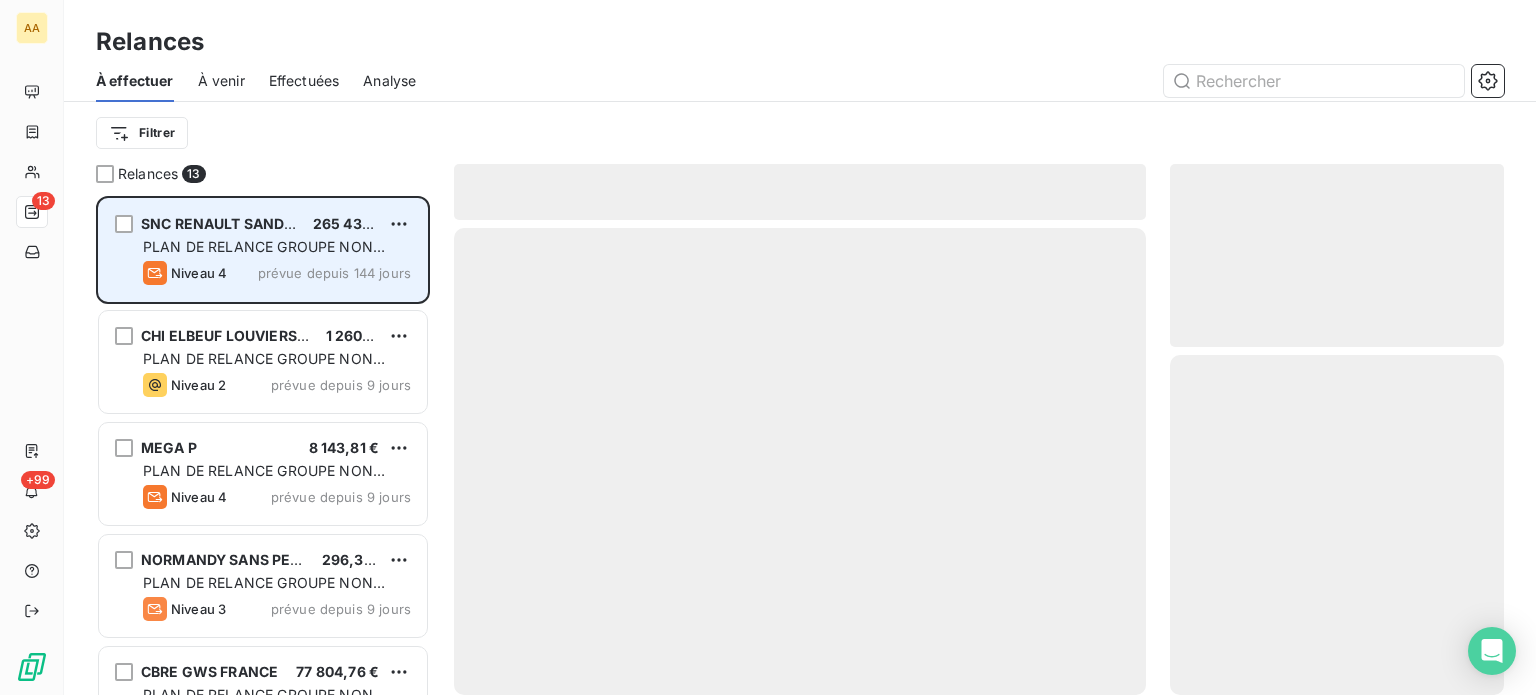 scroll, scrollTop: 16, scrollLeft: 16, axis: both 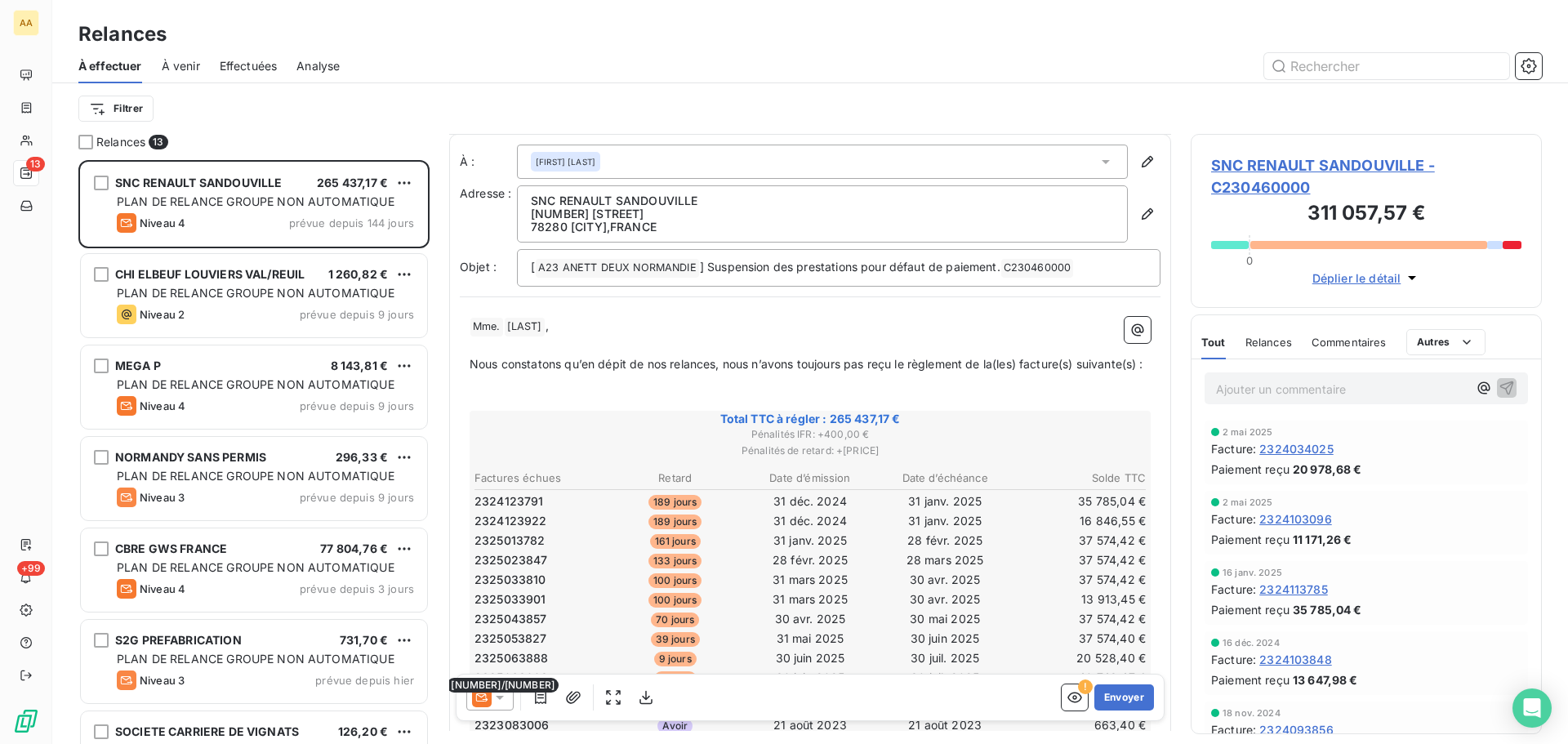 click 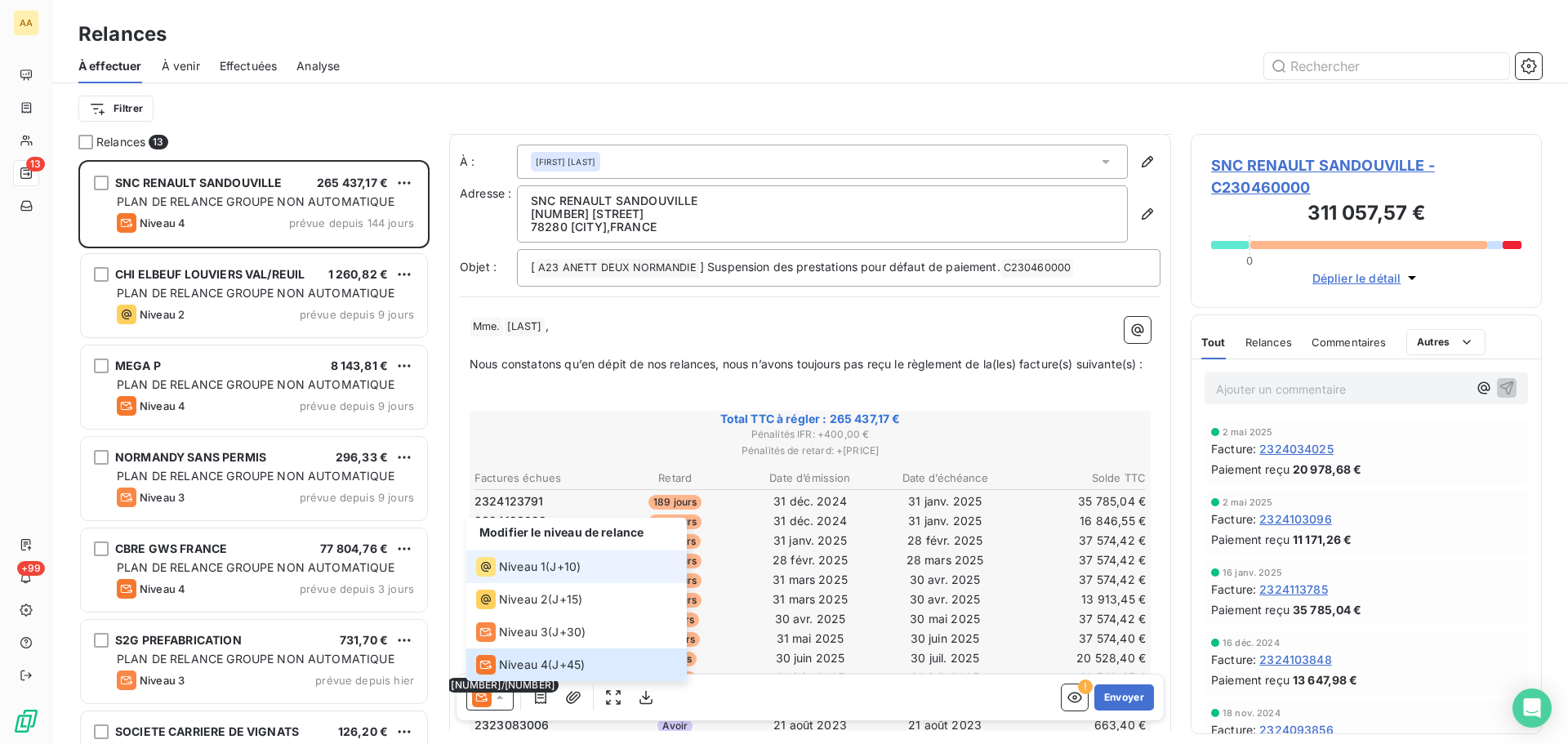 click on "Niveau 1" at bounding box center (522, 567) 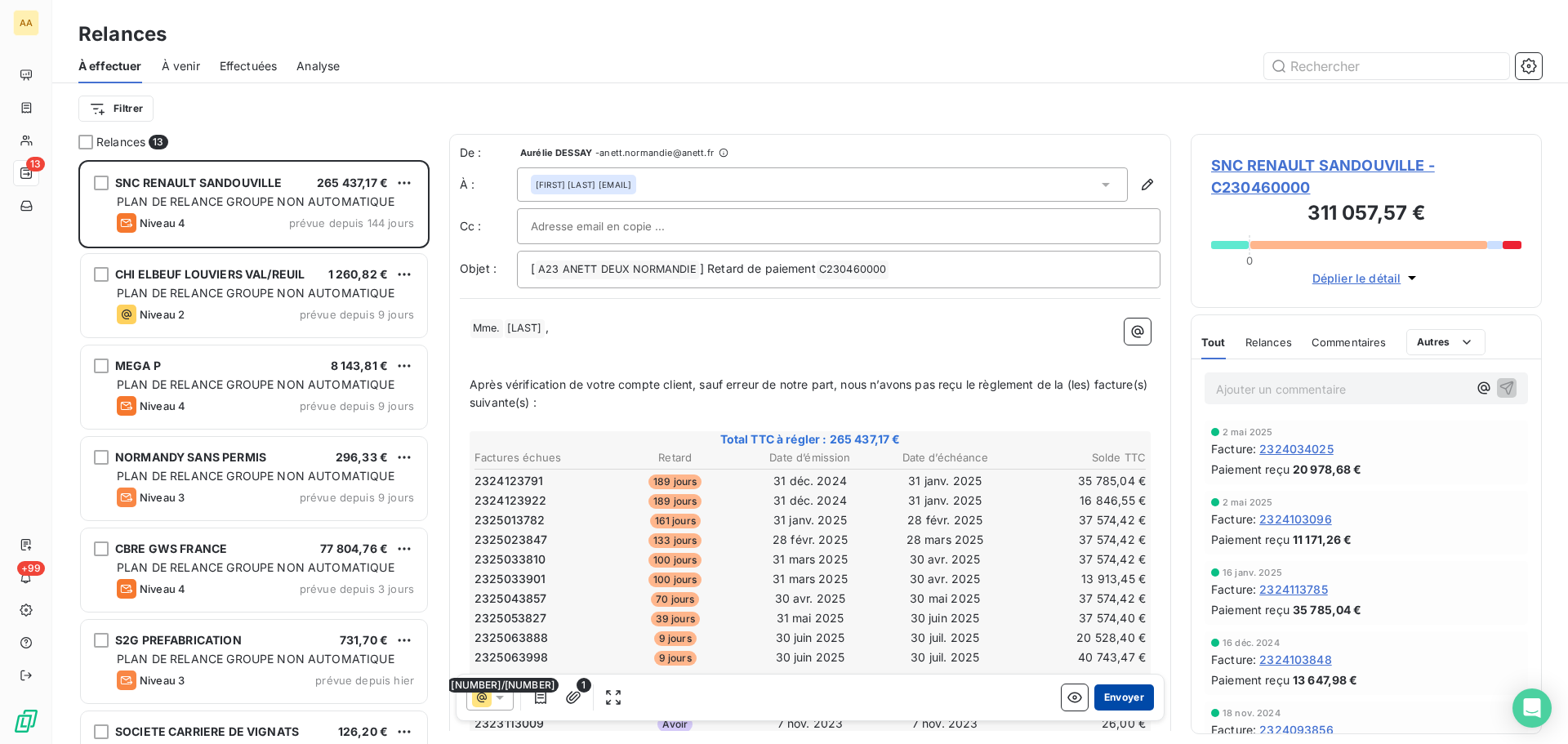 click on "Envoyer" at bounding box center (1124, 697) 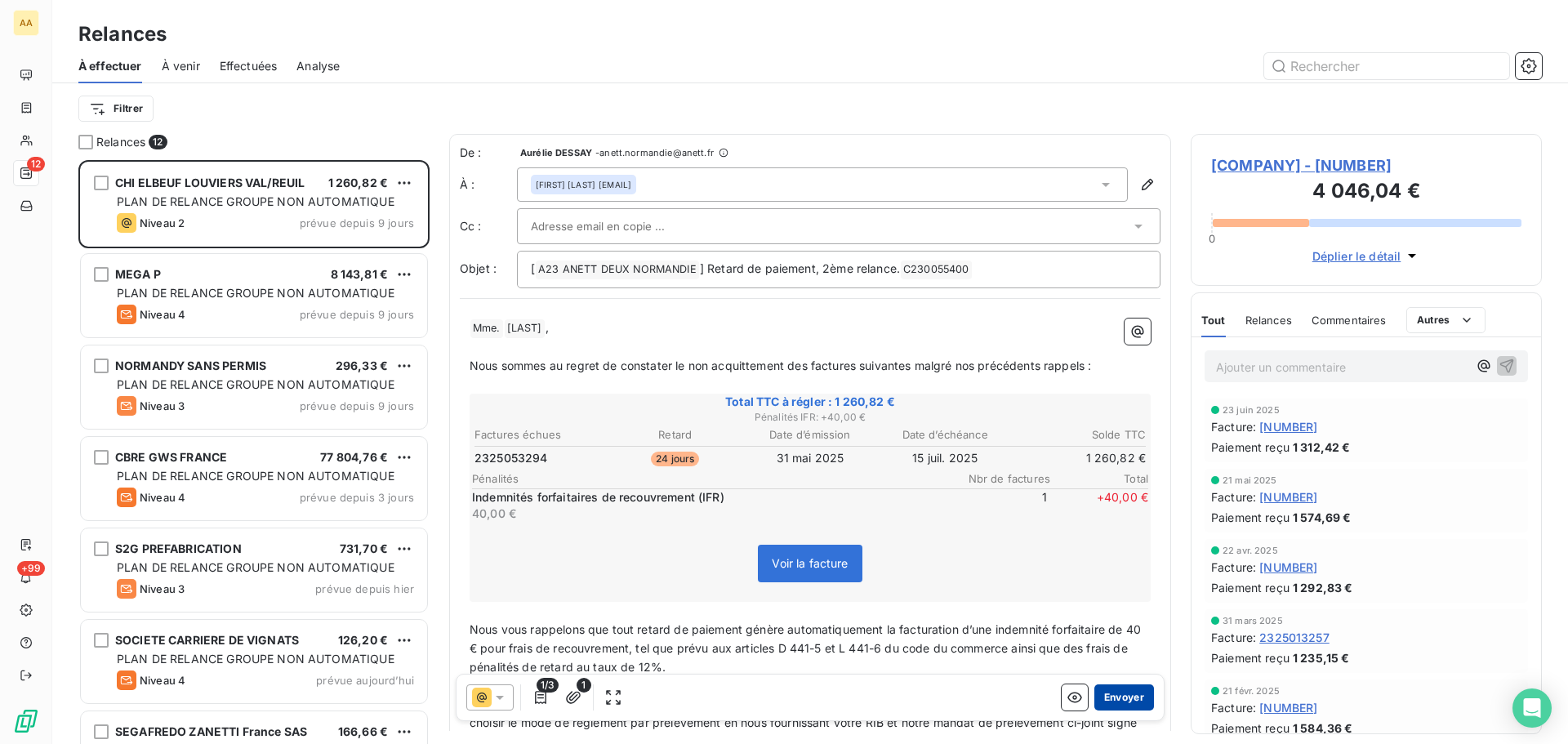 click on "Envoyer" at bounding box center (1124, 697) 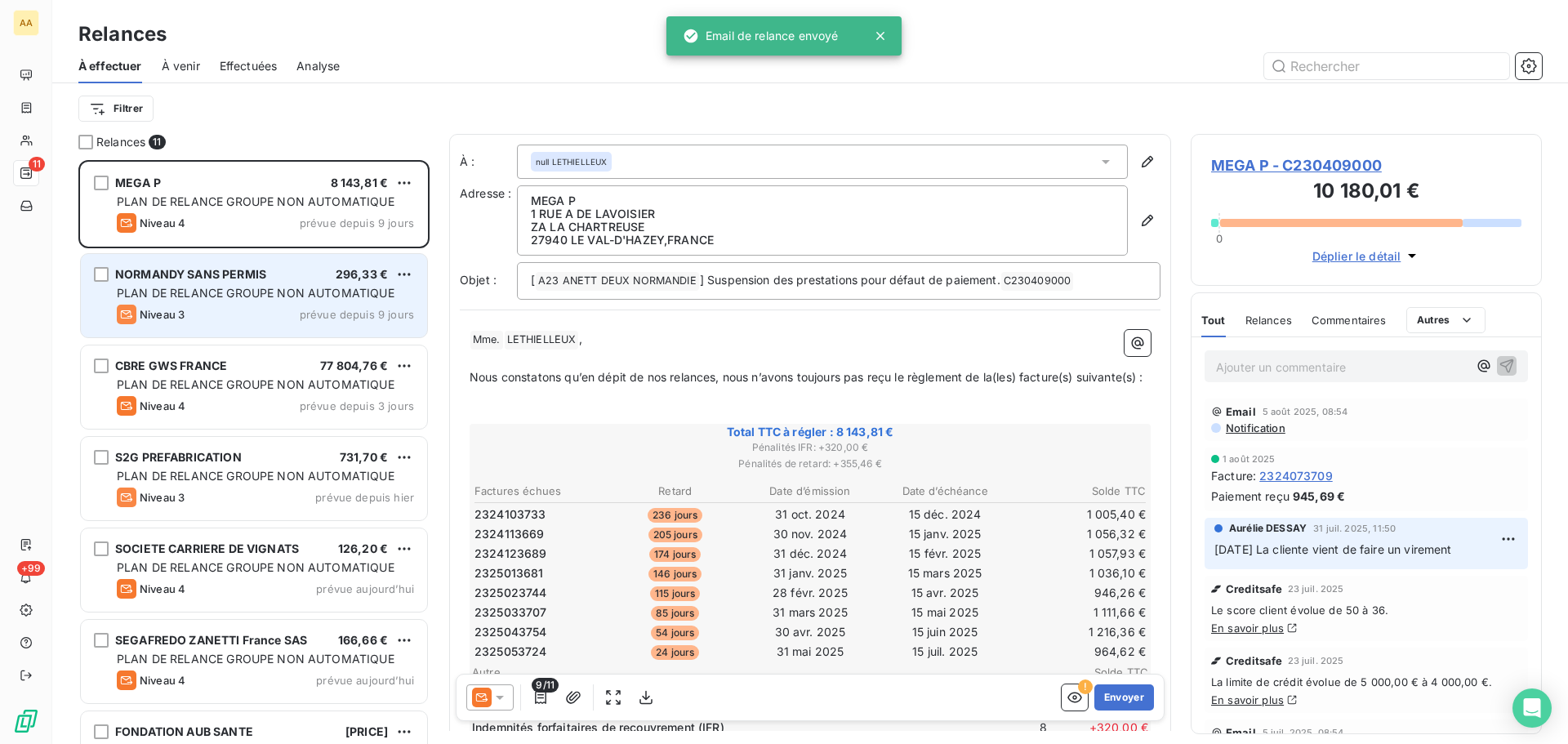 click on "prévue depuis 9 jours" at bounding box center (357, 314) 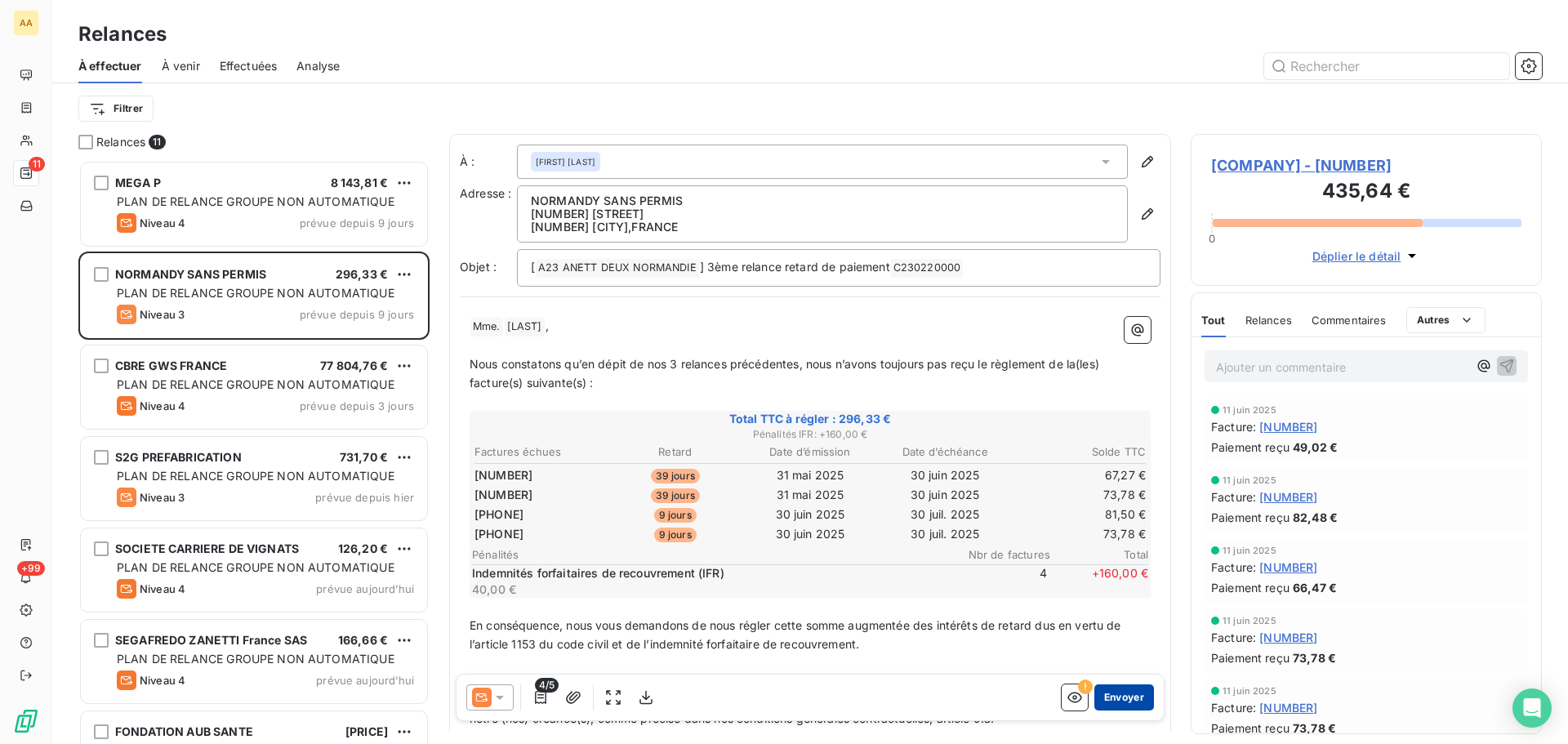 click on "Envoyer" at bounding box center (1124, 697) 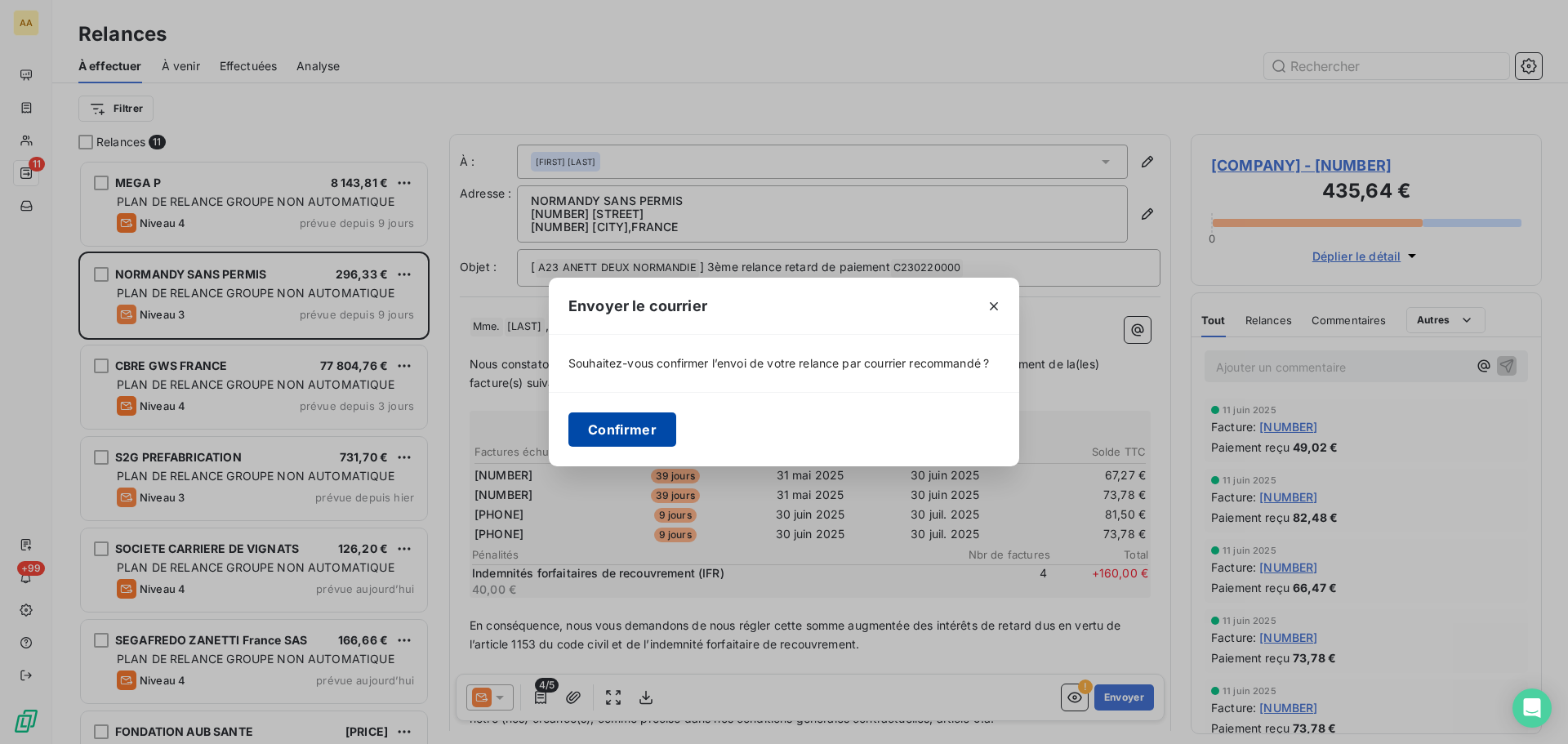 click on "Confirmer" at bounding box center [622, 430] 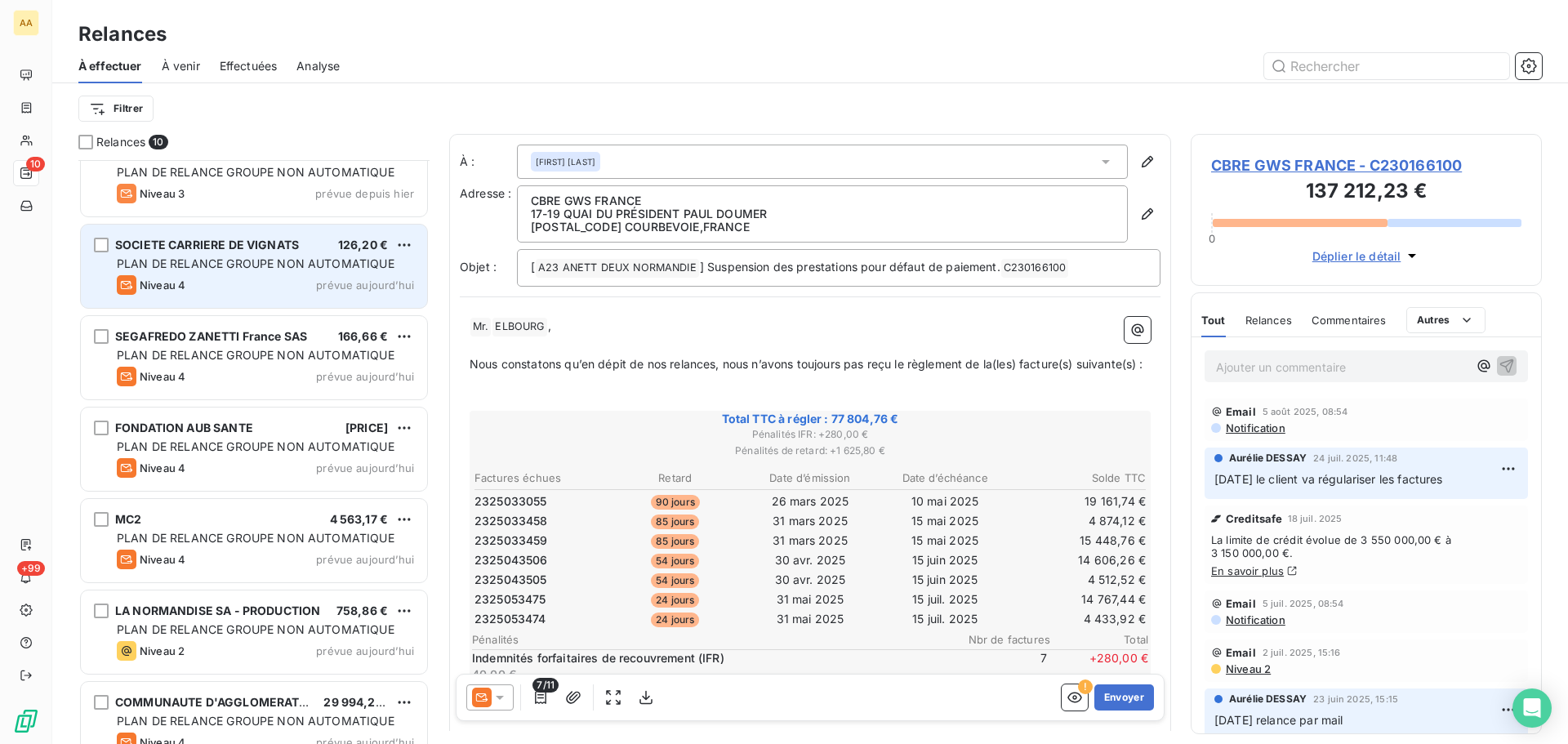 scroll, scrollTop: 246, scrollLeft: 0, axis: vertical 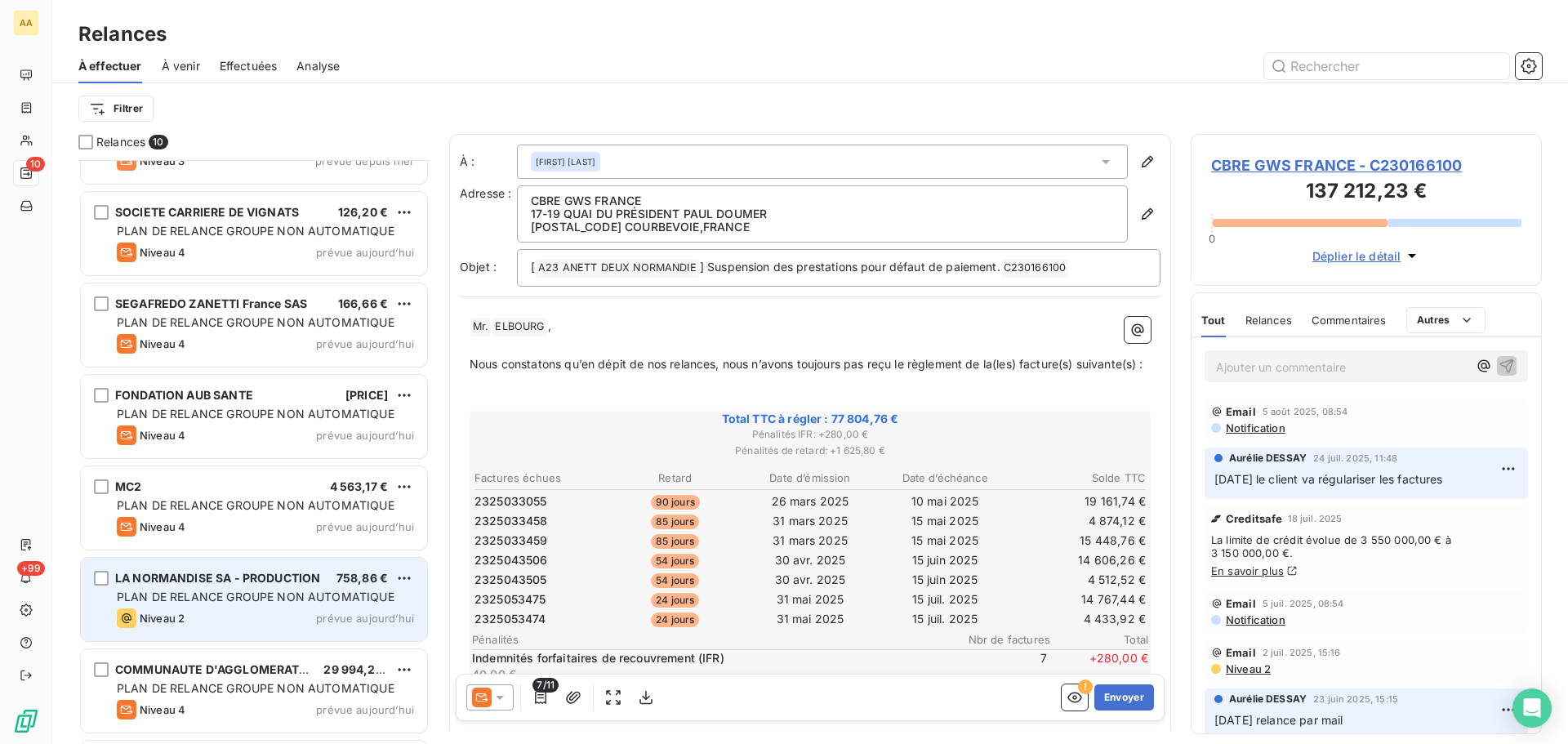 click on "[COMPANY] - [PRICE] PLAN DE RELANCE GROUPE NON AUTOMATIQUE Niveau 2 prévue aujourd’hui" at bounding box center [254, 599] 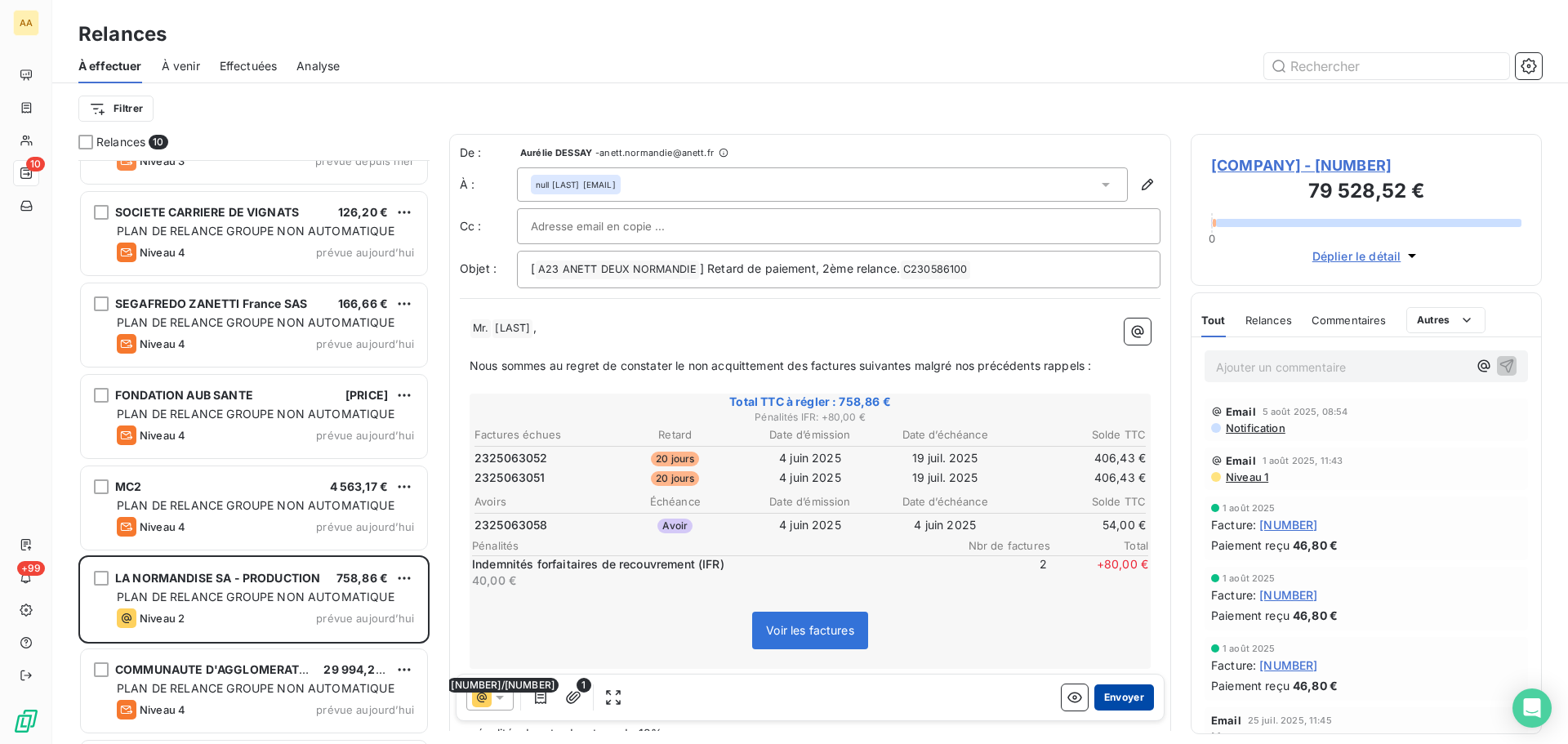 click on "Envoyer" at bounding box center (1124, 697) 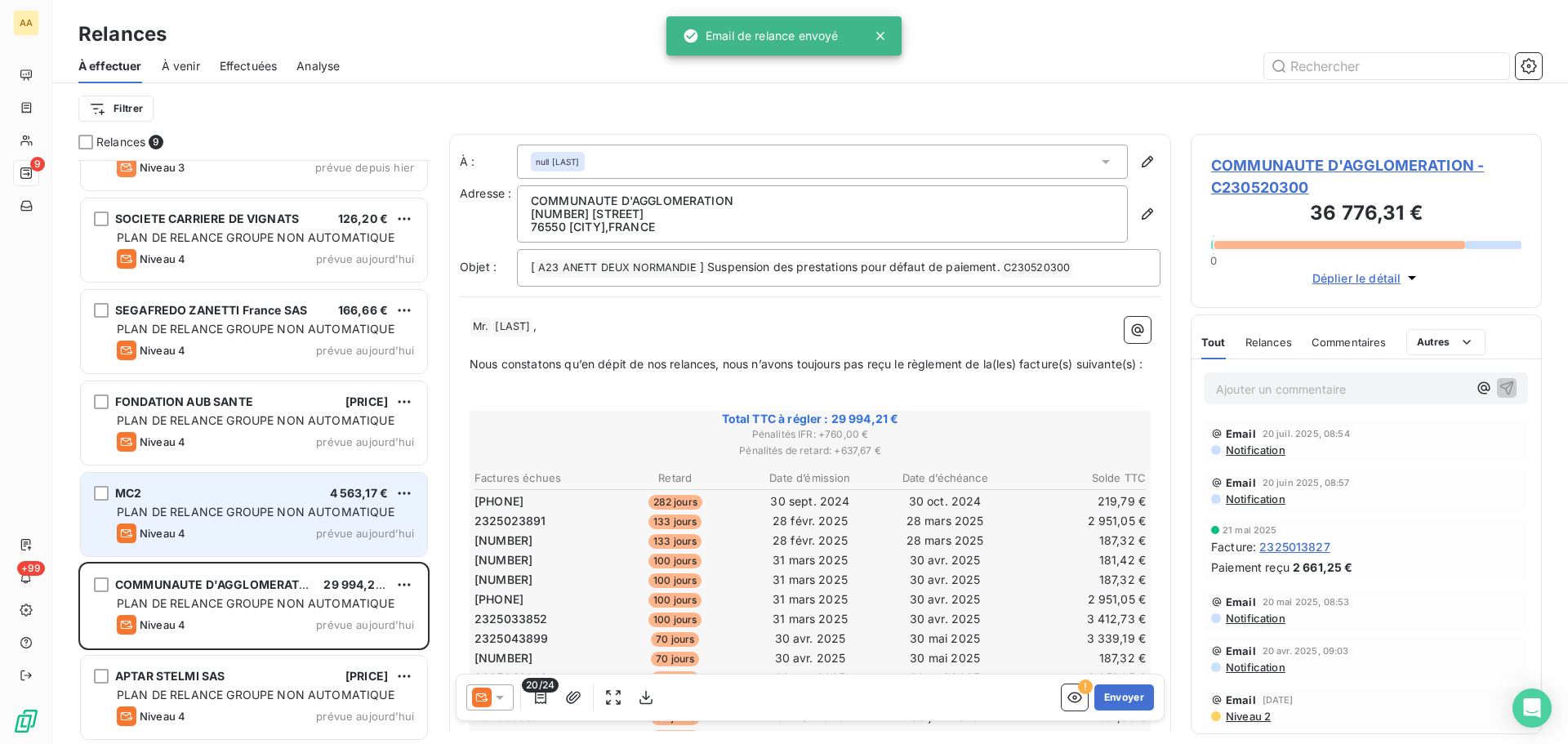 scroll, scrollTop: 240, scrollLeft: 0, axis: vertical 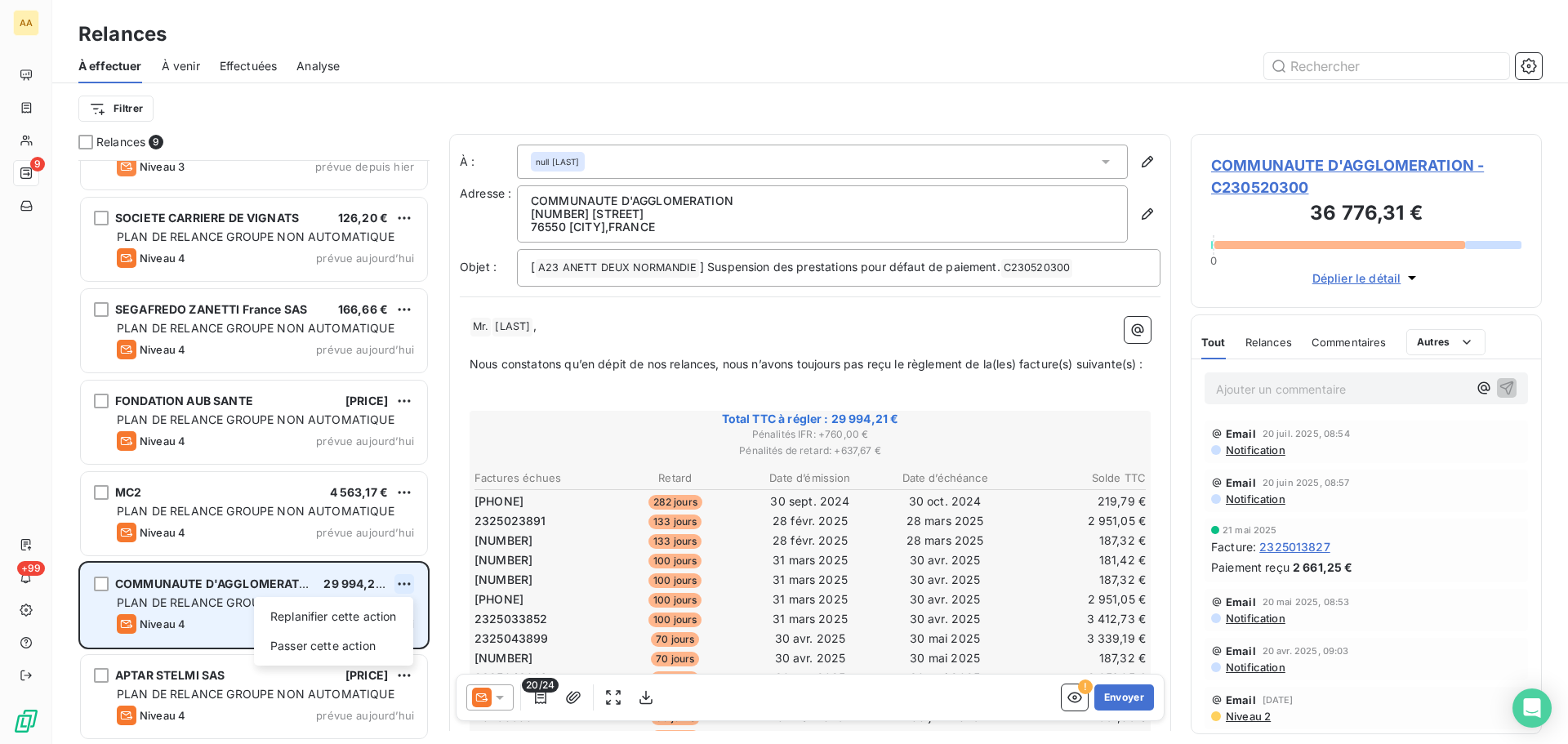 click on "AA 9 +99 Relances À effectuer À venir Effectuées Analyse Filtrer Relances 9 CBRE GWS FRANCE [PRICE] PLAN DE RELANCE GROUPE NON AUTOMATIQUE Niveau 4 prévue depuis 3 jours S2G PREFABRICATION [PRICE] PLAN DE RELANCE GROUPE NON AUTOMATIQUE Niveau 3 prévue depuis hier SOCIETE CARRIERE DE VIGNATS [PRICE] PLAN DE RELANCE GROUPE NON AUTOMATIQUE Niveau 4 prévue aujourd’hui SEGAFREDO ZANETTI France SAS [PRICE] PLAN DE RELANCE GROUPE NON AUTOMATIQUE Niveau 4 prévue aujourd’hui FONDATION AUB SANTE [PRICE] PLAN DE RELANCE GROUPE NON AUTOMATIQUE Niveau 4 prévue aujourd’hui MC2 [PRICE] PLAN DE RELANCE GROUPE NON AUTOMATIQUE Niveau 4 prévue aujourd’hui COMMUNAUTE D'AGGLOMERATION [PRICE] Replanifier cette action Passer cette action PLAN DE RELANCE GROUPE NON AUTOMATIQUE Niveau 4 prévue aujourd’hui APTAR STELMI SAS [PRICE] PLAN DE RELANCE GROUPE NON AUTOMATIQUE Niveau 4 prévue aujourd’hui À : null COURTOIS Adresse : 905 CHEM. DES VERTUS" at bounding box center [784, 372] 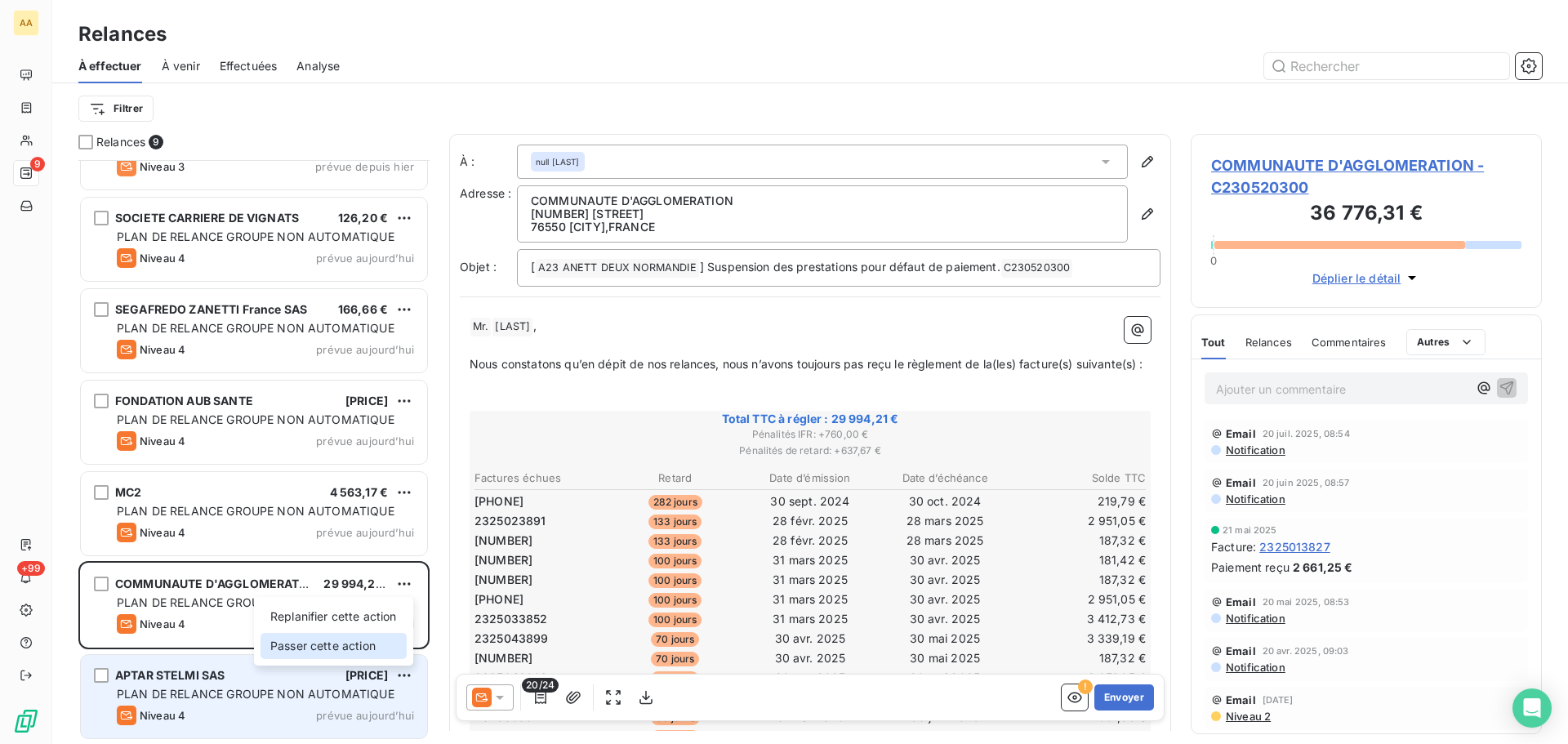 drag, startPoint x: 301, startPoint y: 648, endPoint x: 299, endPoint y: 657, distance: 9.219544 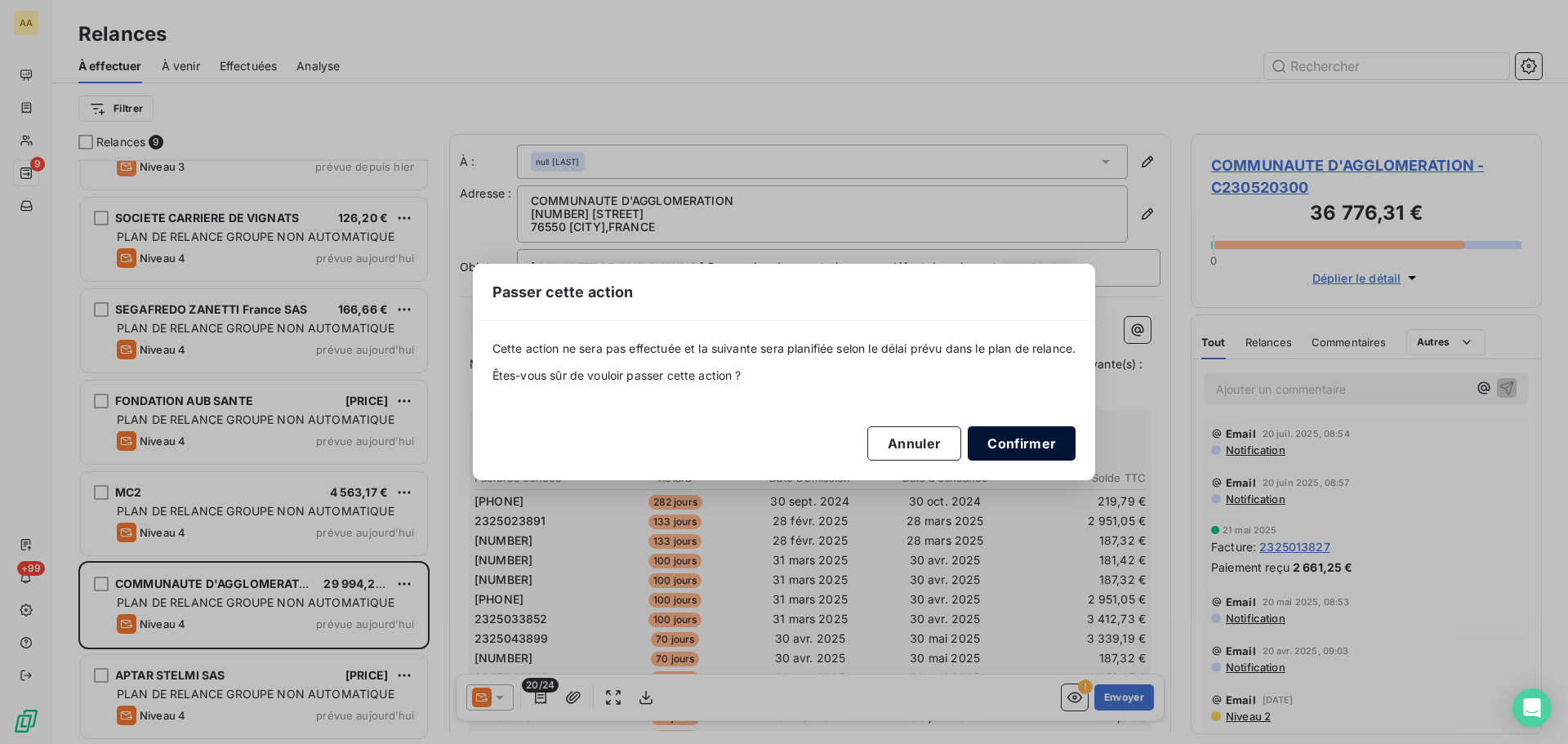 click on "Confirmer" at bounding box center (1022, 443) 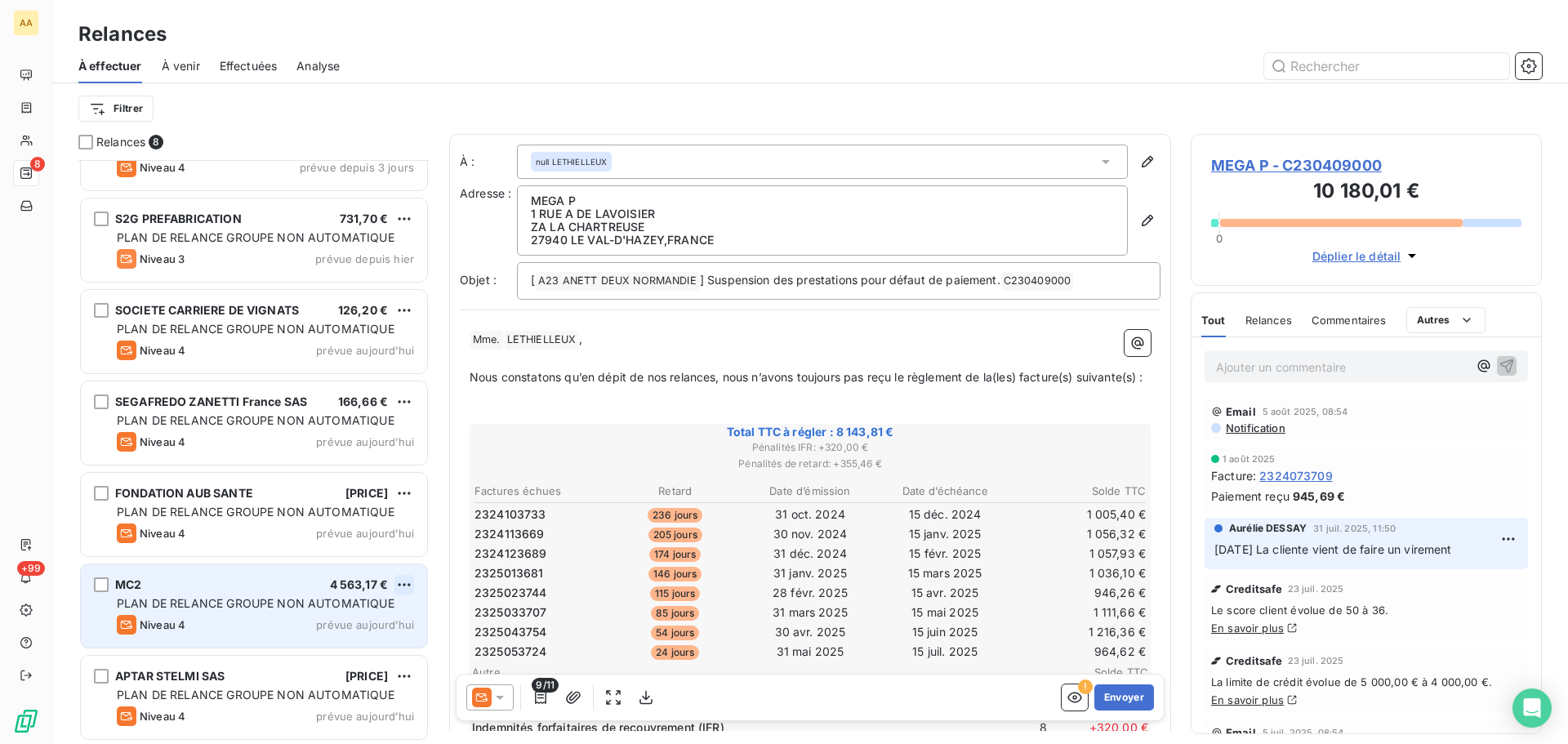 scroll, scrollTop: 149, scrollLeft: 0, axis: vertical 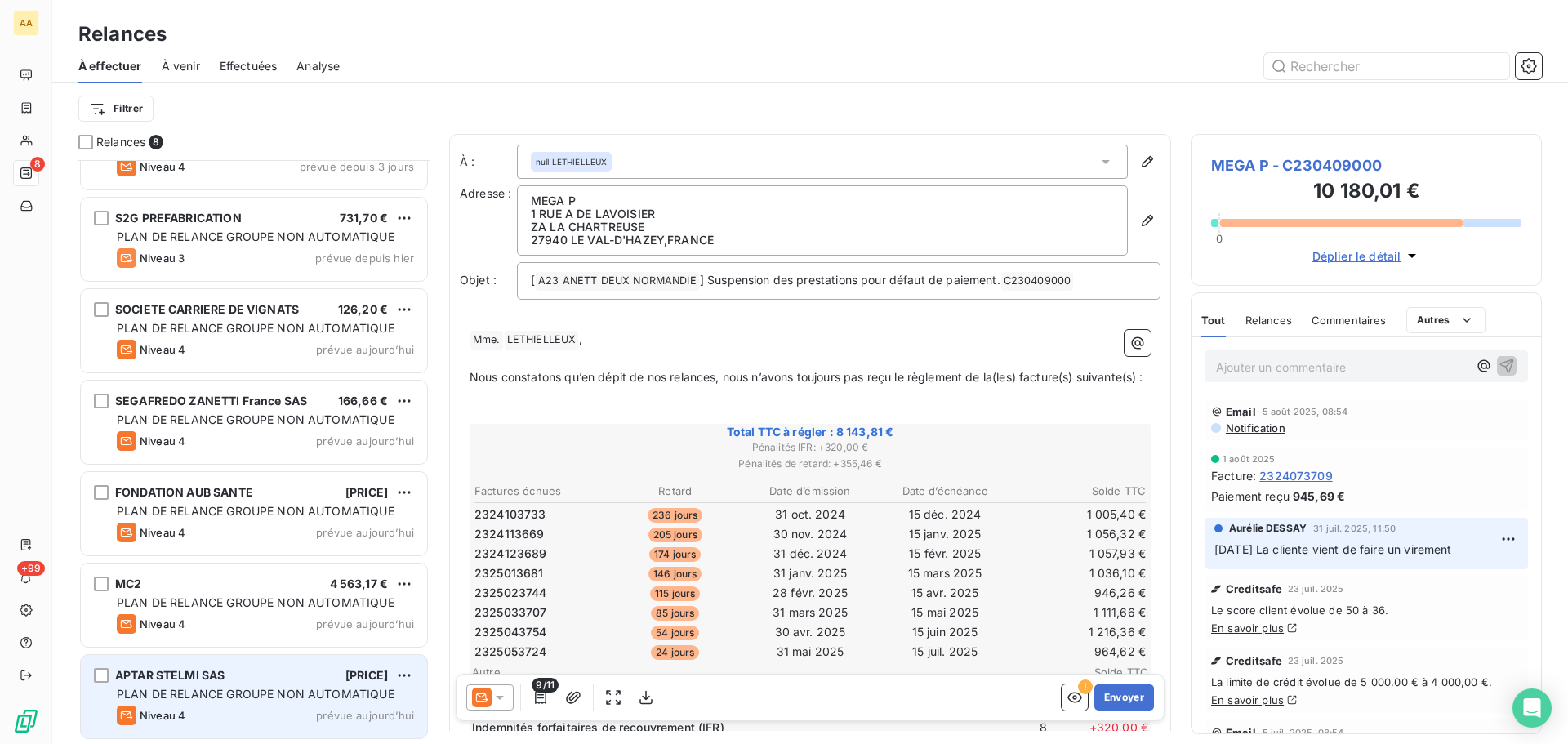 click on "[PRICE]" at bounding box center [367, 675] 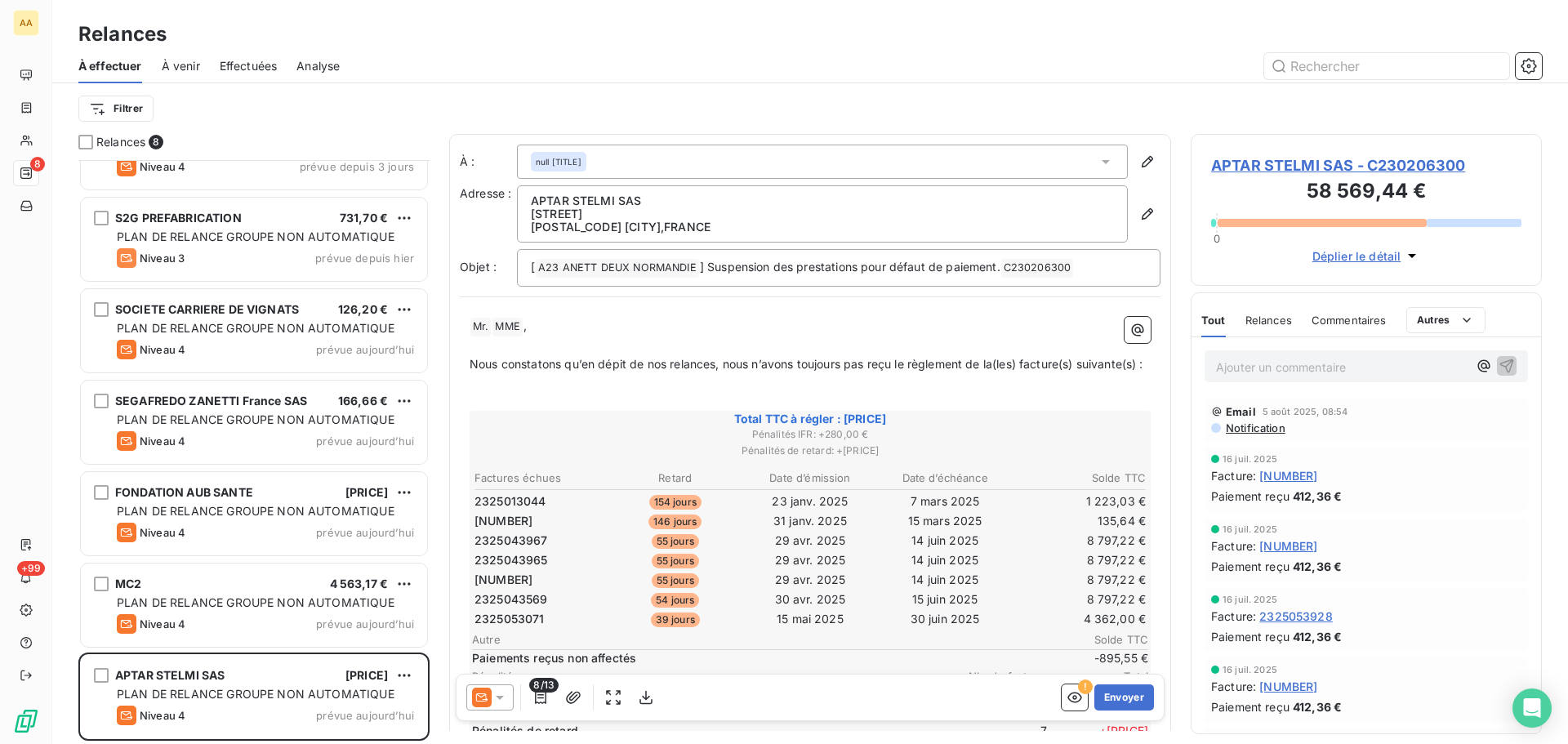 click 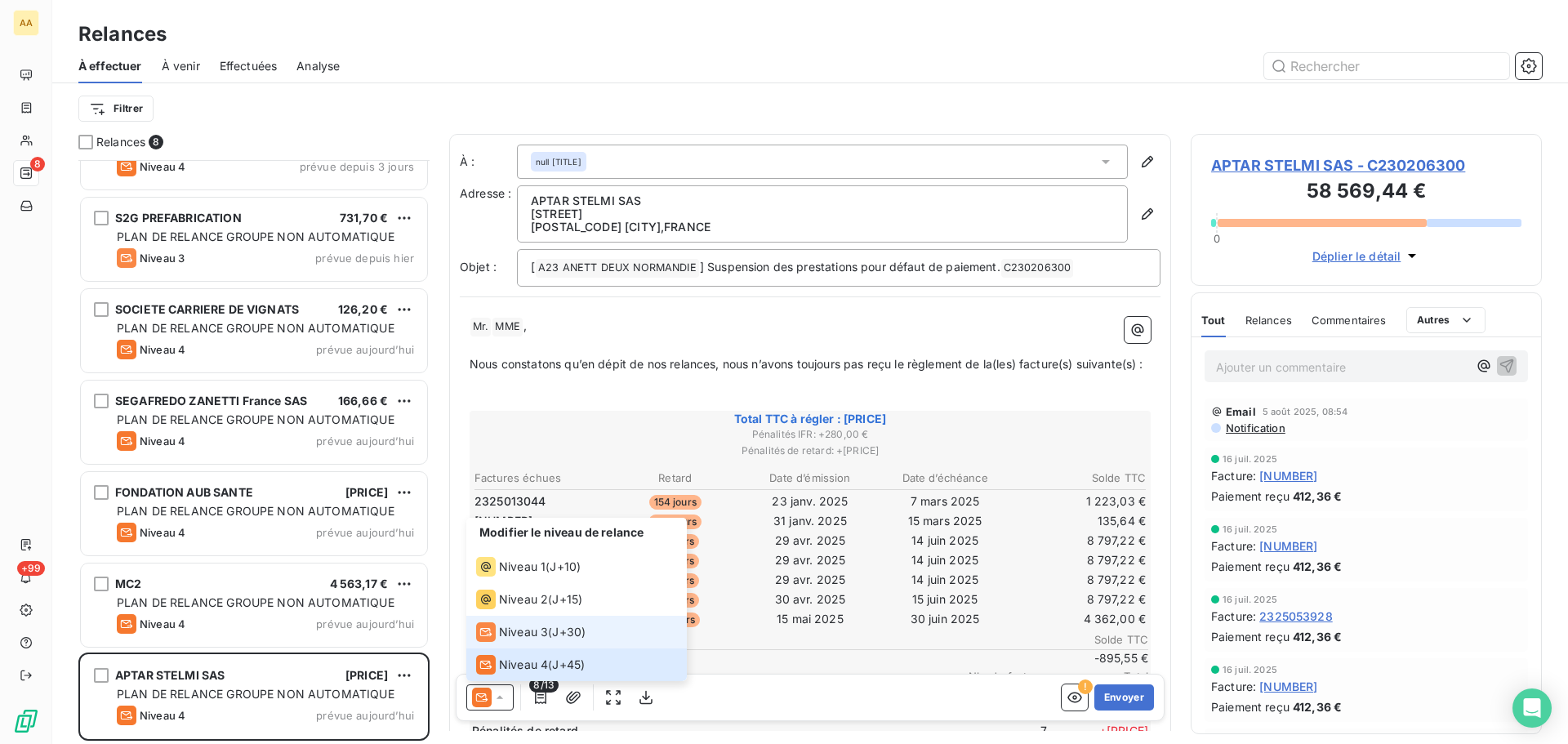 click on "Niveau 3" at bounding box center [523, 632] 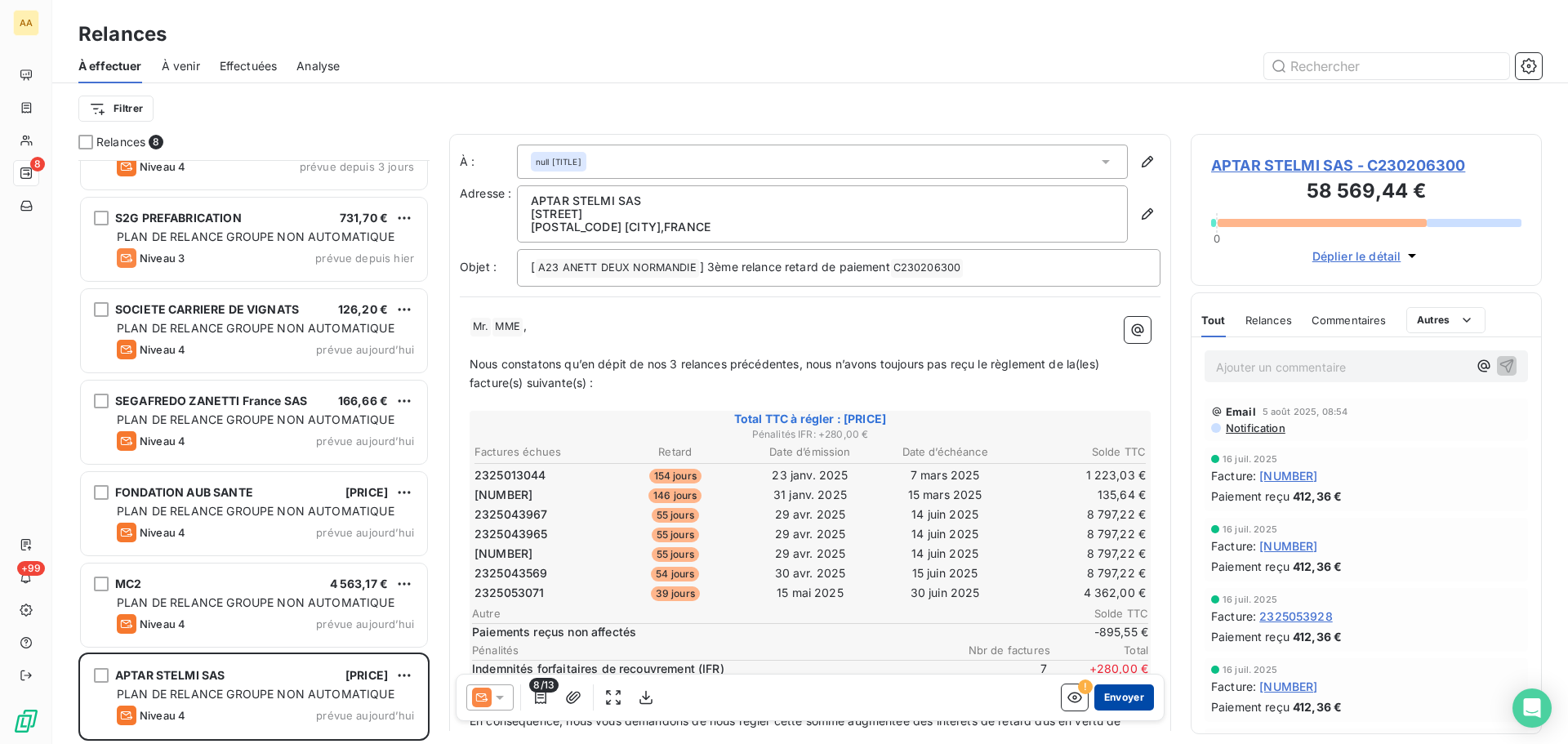 click on "Envoyer" at bounding box center (1124, 697) 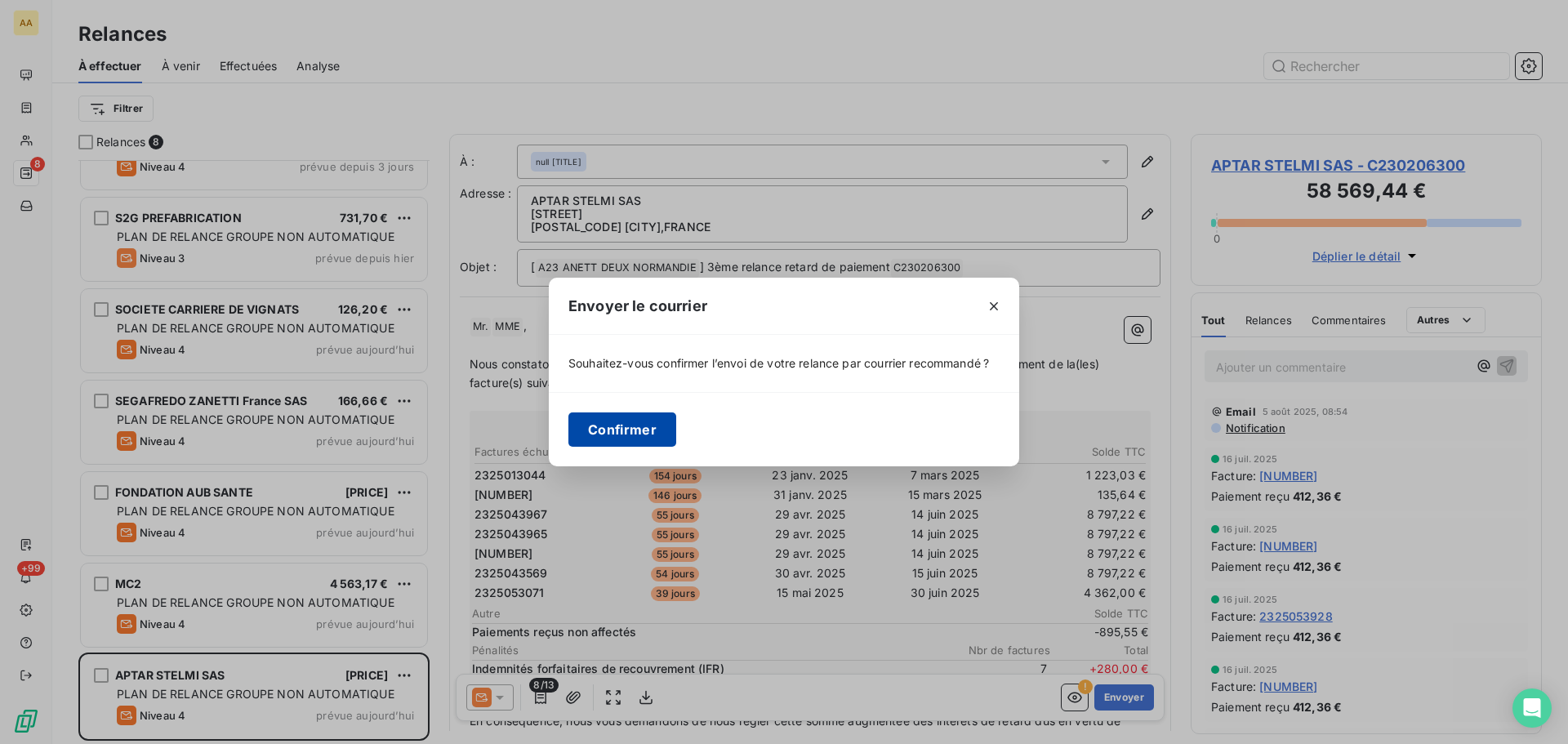 click on "Confirmer" at bounding box center (622, 430) 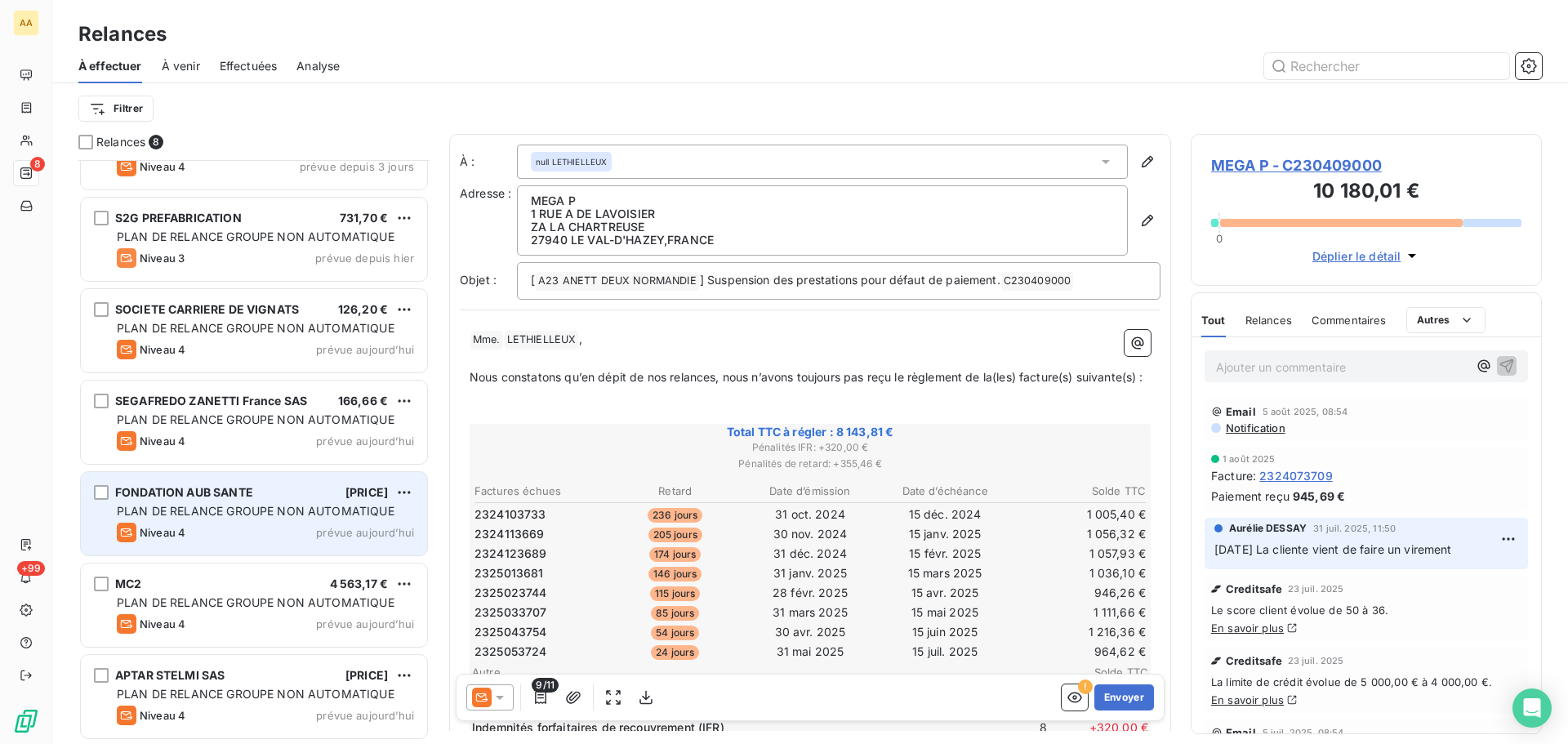 click on "prévue aujourd’hui" at bounding box center (365, 532) 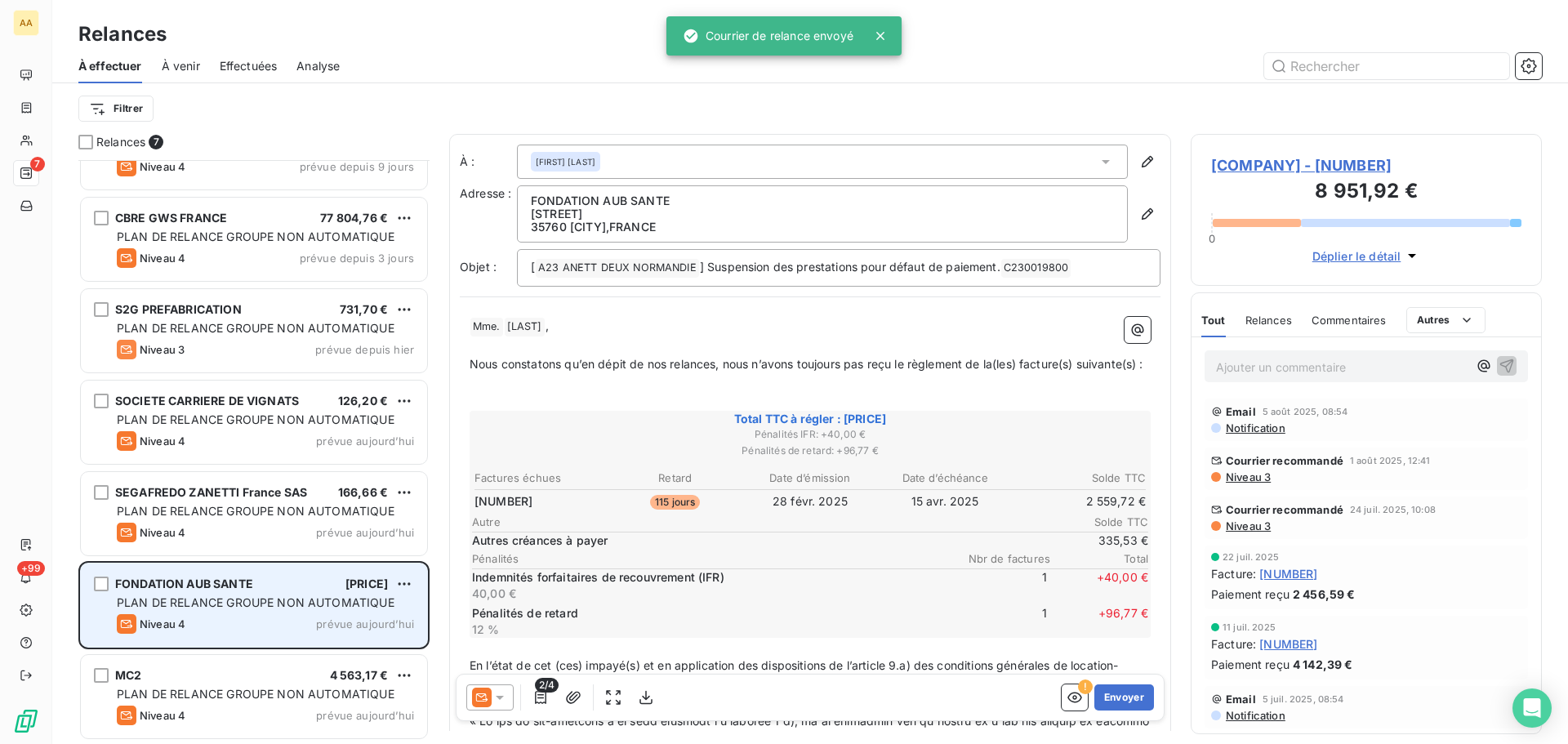 scroll, scrollTop: 56, scrollLeft: 0, axis: vertical 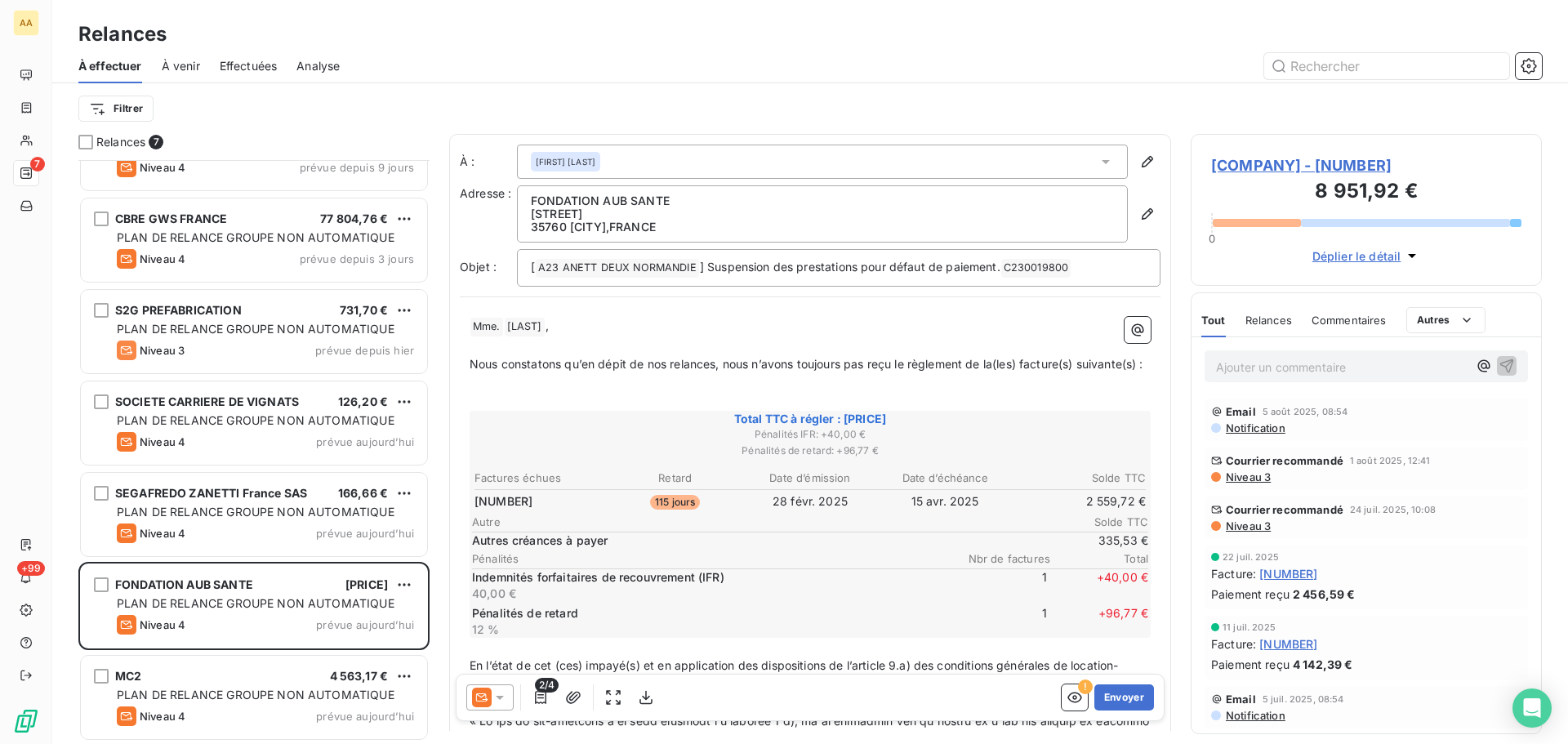 click 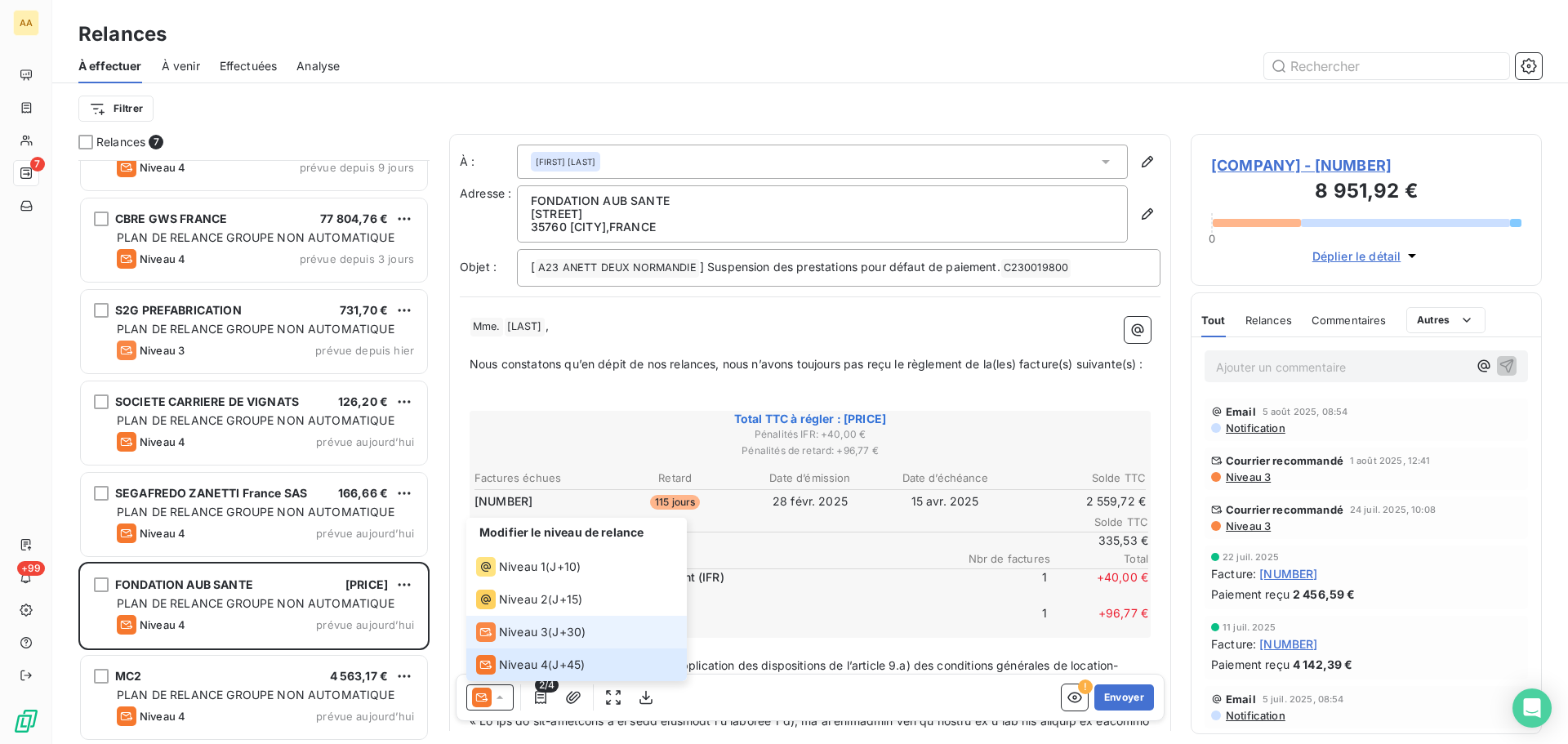 click on "Niveau 3" at bounding box center [523, 632] 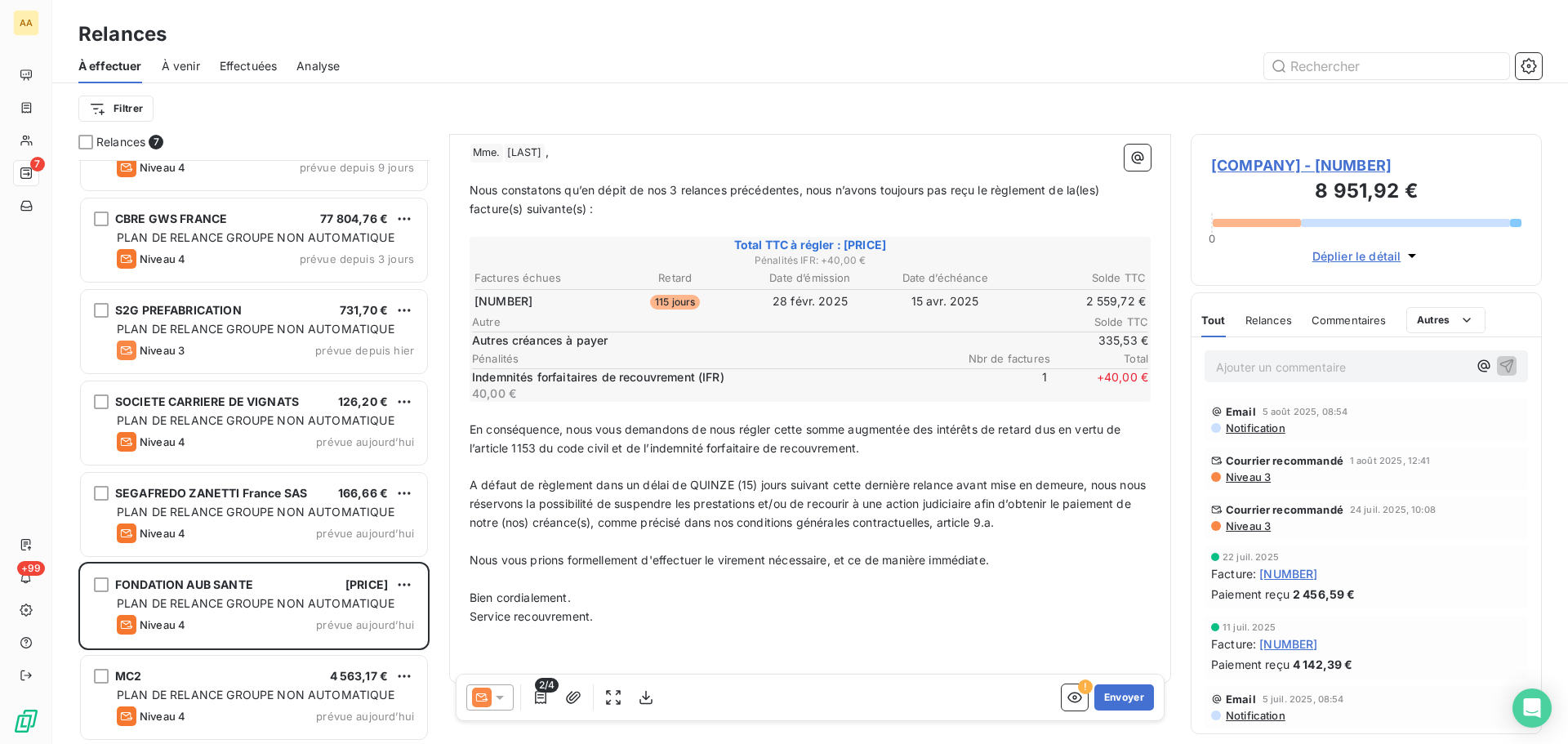 scroll, scrollTop: 191, scrollLeft: 0, axis: vertical 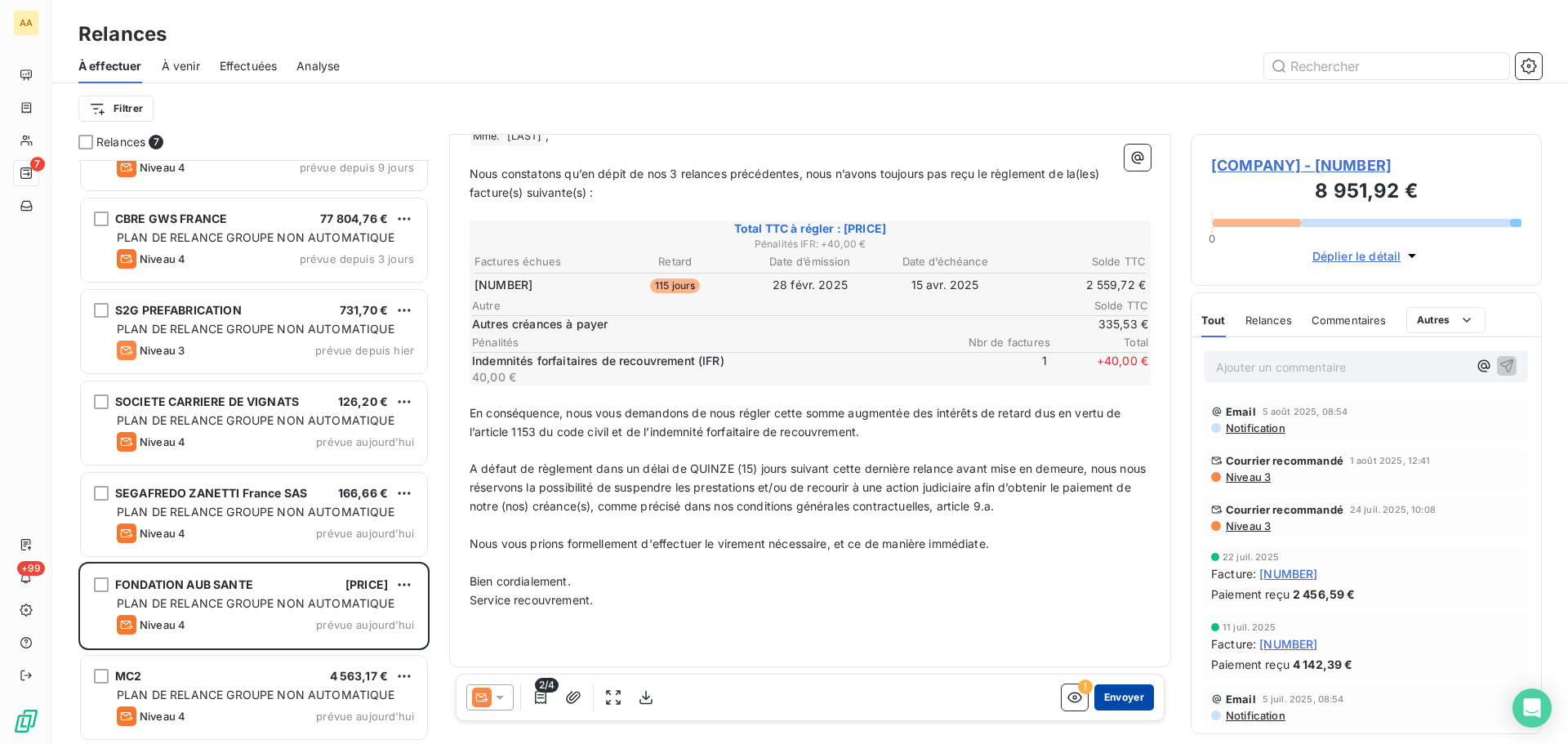 click on "Envoyer" at bounding box center [1124, 697] 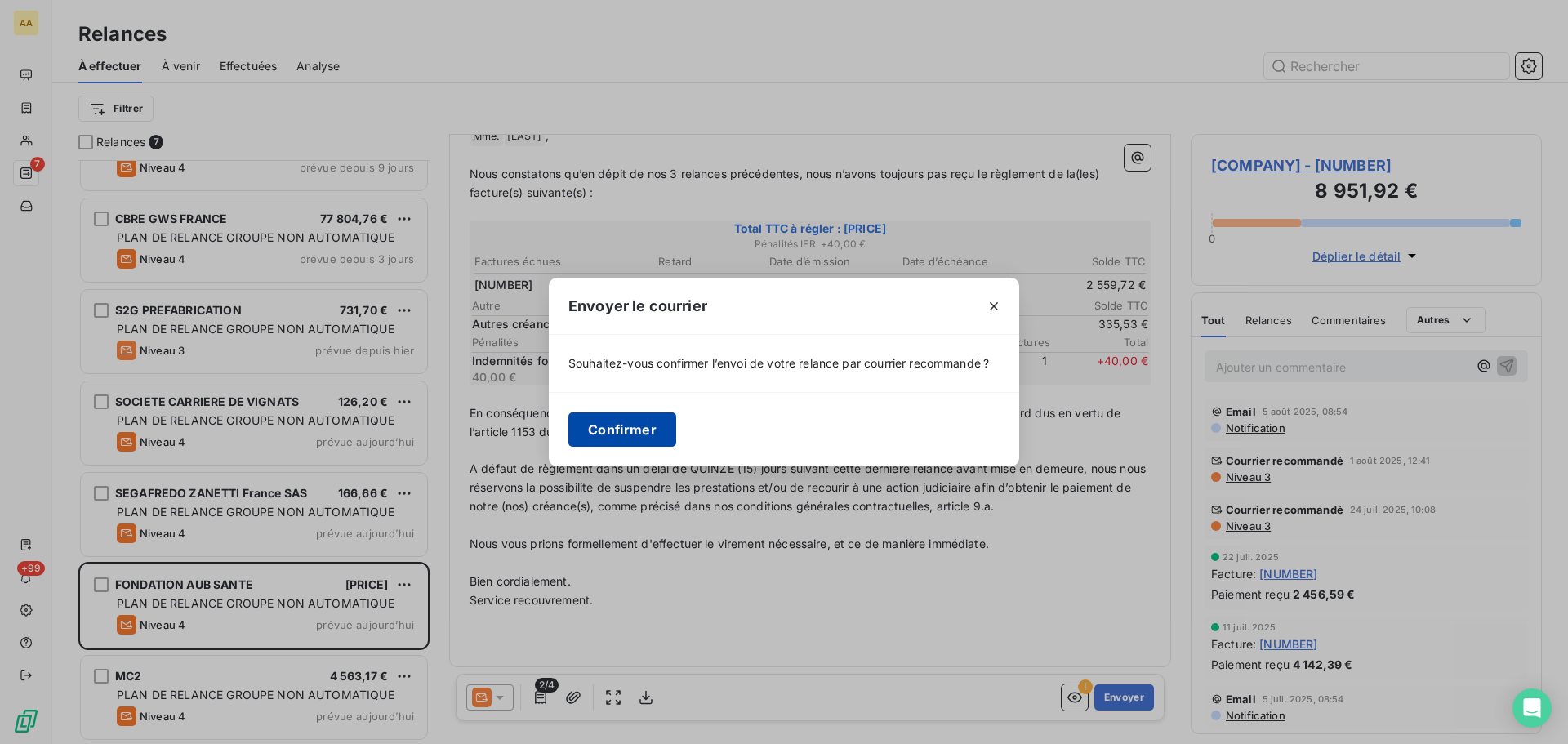 click on "Confirmer" at bounding box center (622, 430) 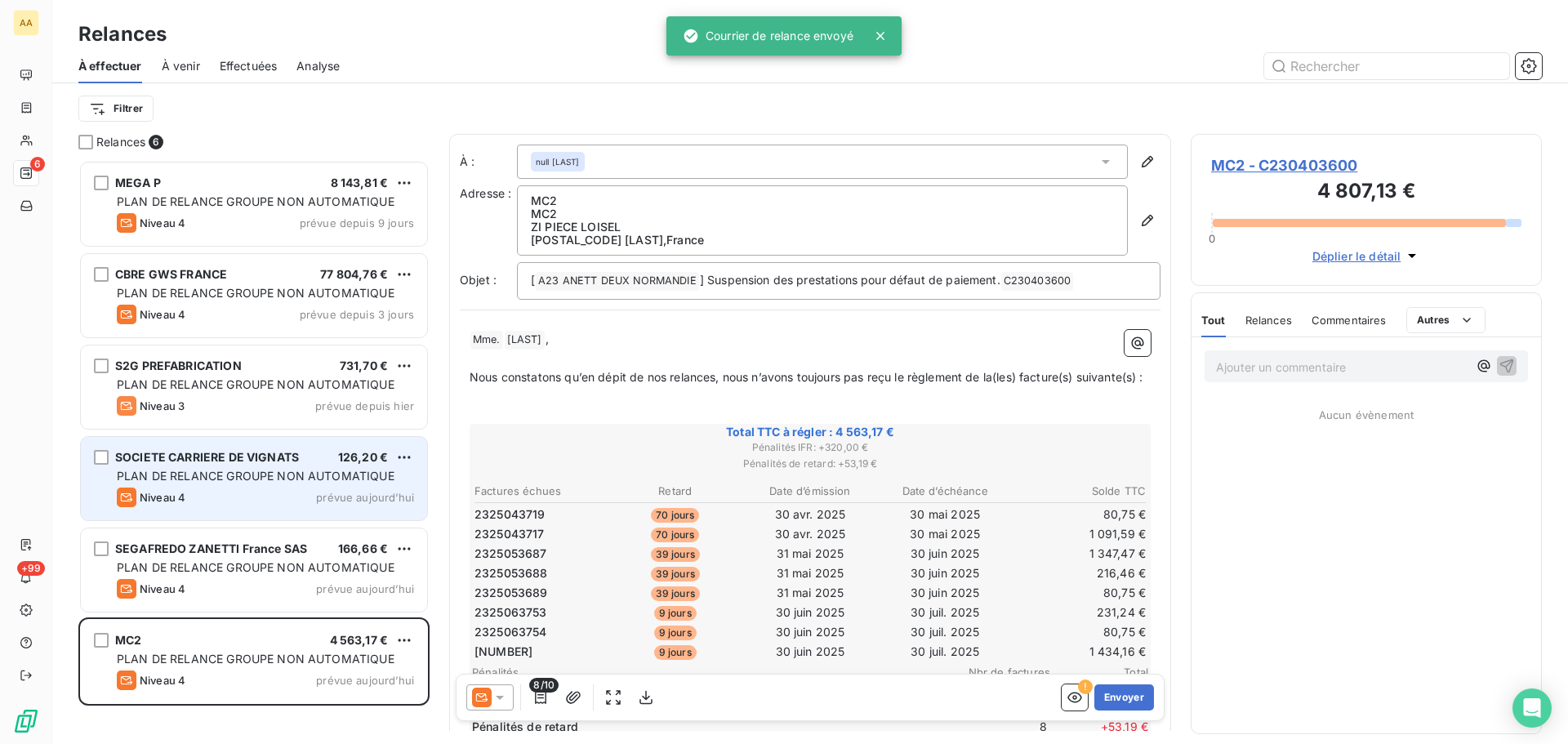 scroll, scrollTop: 0, scrollLeft: 0, axis: both 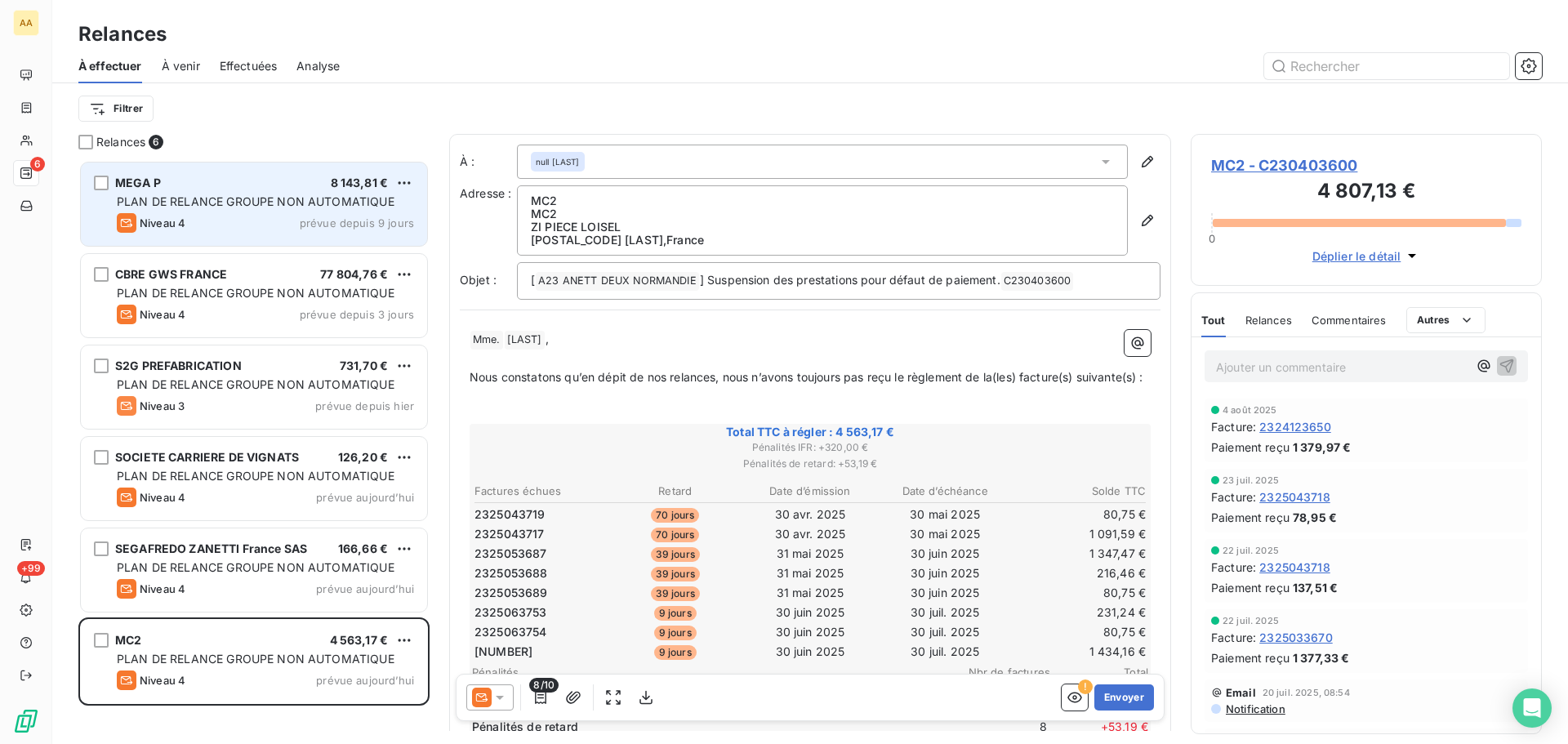 click on "MEGA P 8 143,81 € PLAN DE RELANCE GROUPE NON AUTOMATIQUE Niveau 4 prévue depuis 9 jours" at bounding box center [254, 204] 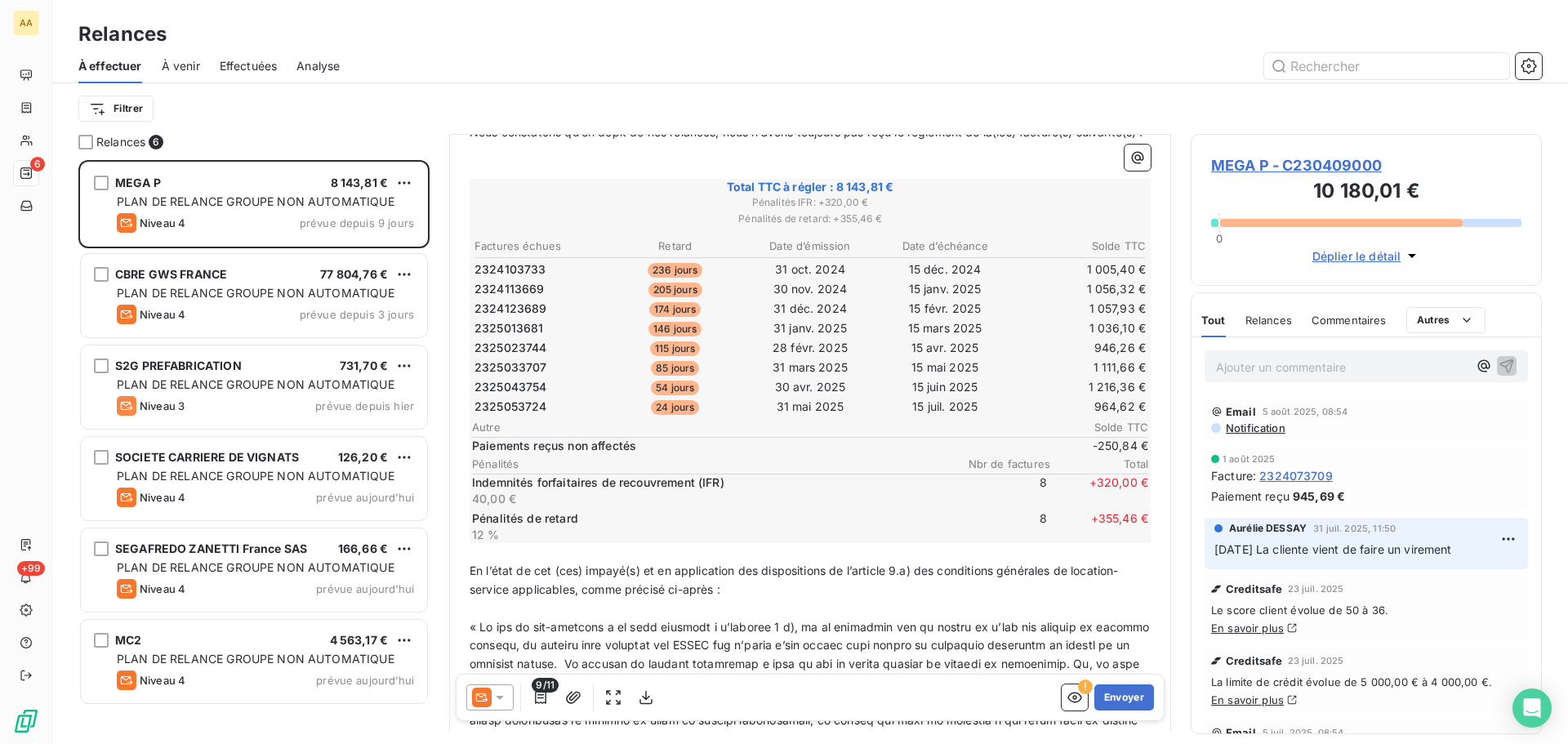 scroll, scrollTop: 0, scrollLeft: 0, axis: both 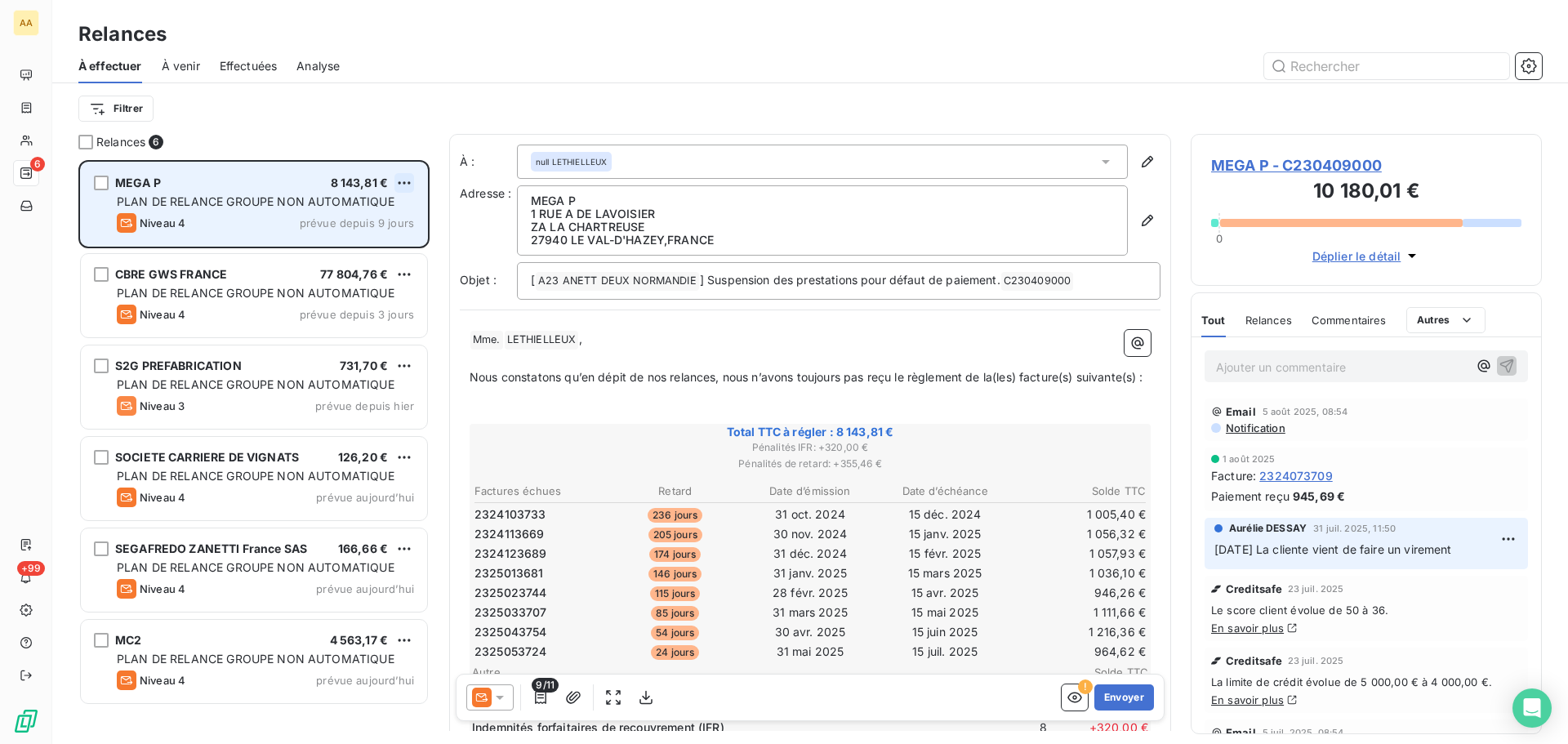 click on "AA 6 +99 Relances À effectuer À venir Effectuées Analyse Filtrer Relances 6 MEGA P [PRICE] PLAN DE RELANCE GROUPE NON AUTOMATIQUE Niveau 4 prévue depuis 9 jours CBRE GWS FRANCE [PRICE] PLAN DE RELANCE GROUPE NON AUTOMATIQUE Niveau 4 prévue depuis 3 jours S2G PREFABRICATION [PRICE] PLAN DE RELANCE GROUPE NON AUTOMATIQUE Niveau 3 prévue depuis hier SOCIETE CARRIERE DE VIGNATS [PRICE] PLAN DE RELANCE GROUPE NON AUTOMATIQUE Niveau 4 prévue aujourd’hui SEGAFREDO ZANETTI France SAS [PRICE] PLAN DE RELANCE GROUPE NON AUTOMATIQUE Niveau 4 prévue aujourd’hui MC2 [PRICE] PLAN DE RELANCE GROUPE NON AUTOMATIQUE Niveau 4 prévue aujourd’hui À : null LETHIELLEUX Adresse : MEGA P [NUMBER] [STREET] ZA LA CHARTREUSE 27940 LE VAL-D'HAZEY , [COUNTRY] Objet : [ A23 ANETT DEUX NORMANDIE ] Suspension des prestations pour défaut de paiement. C230409000 Mme. LETHIELLEUX , Total TTC à régler : [PRICE] : +" at bounding box center (784, 372) 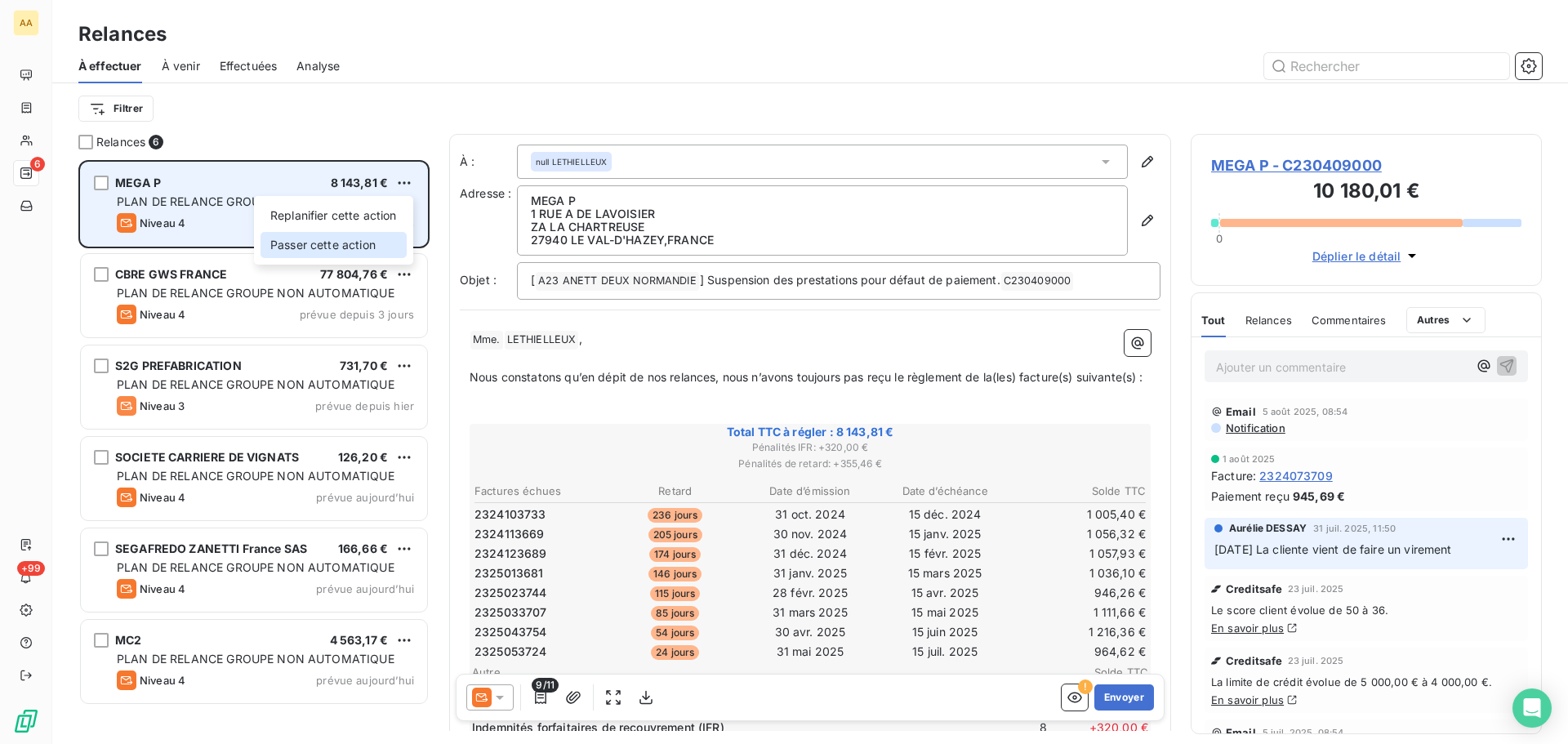 click on "Passer cette action" at bounding box center [333, 245] 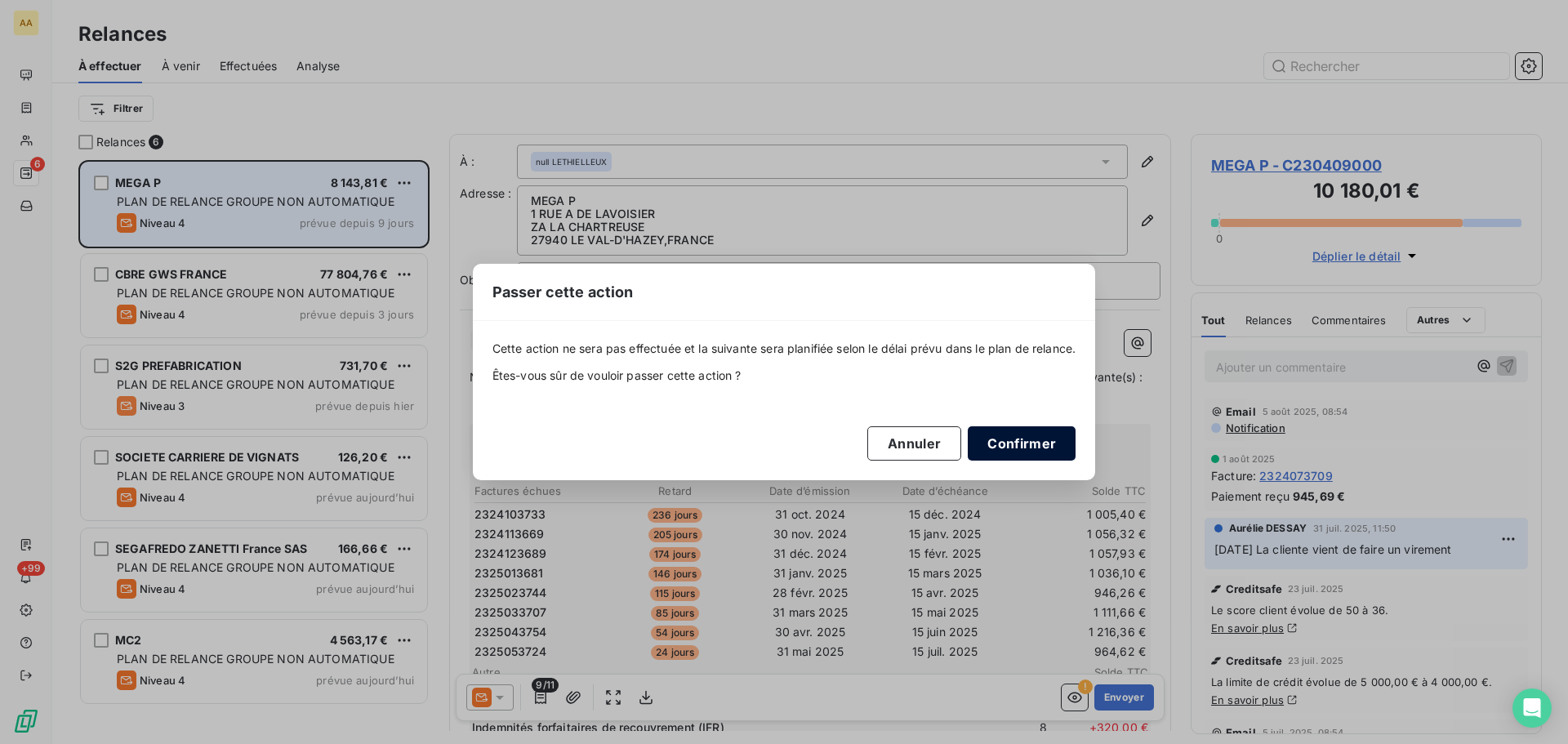 click on "Confirmer" at bounding box center [1022, 443] 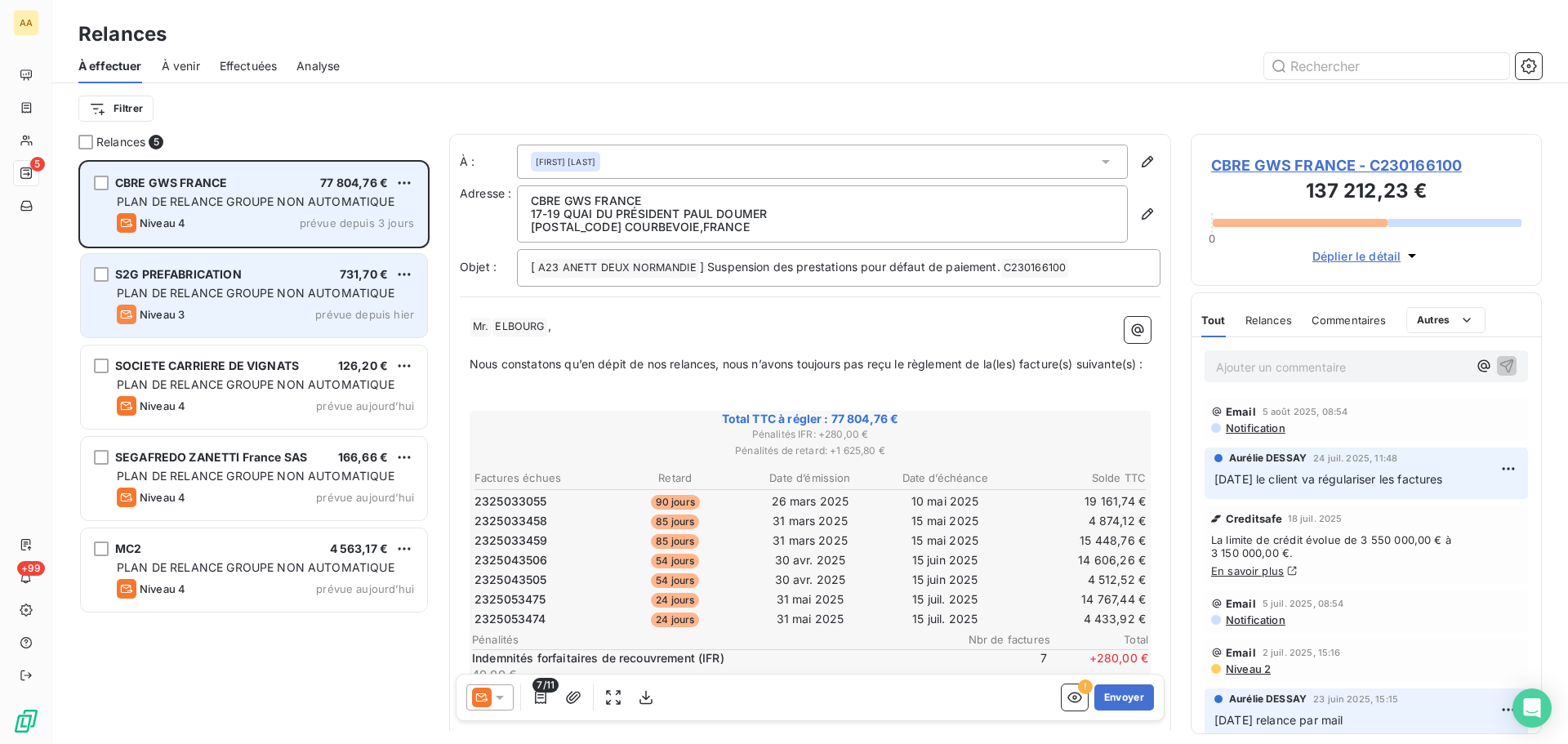 click on "[COMPANY] [PRICE] PLAN DE RELANCE GROUPE NON AUTOMATIQUE Niveau 3 prévue depuis hier" at bounding box center (254, 296) 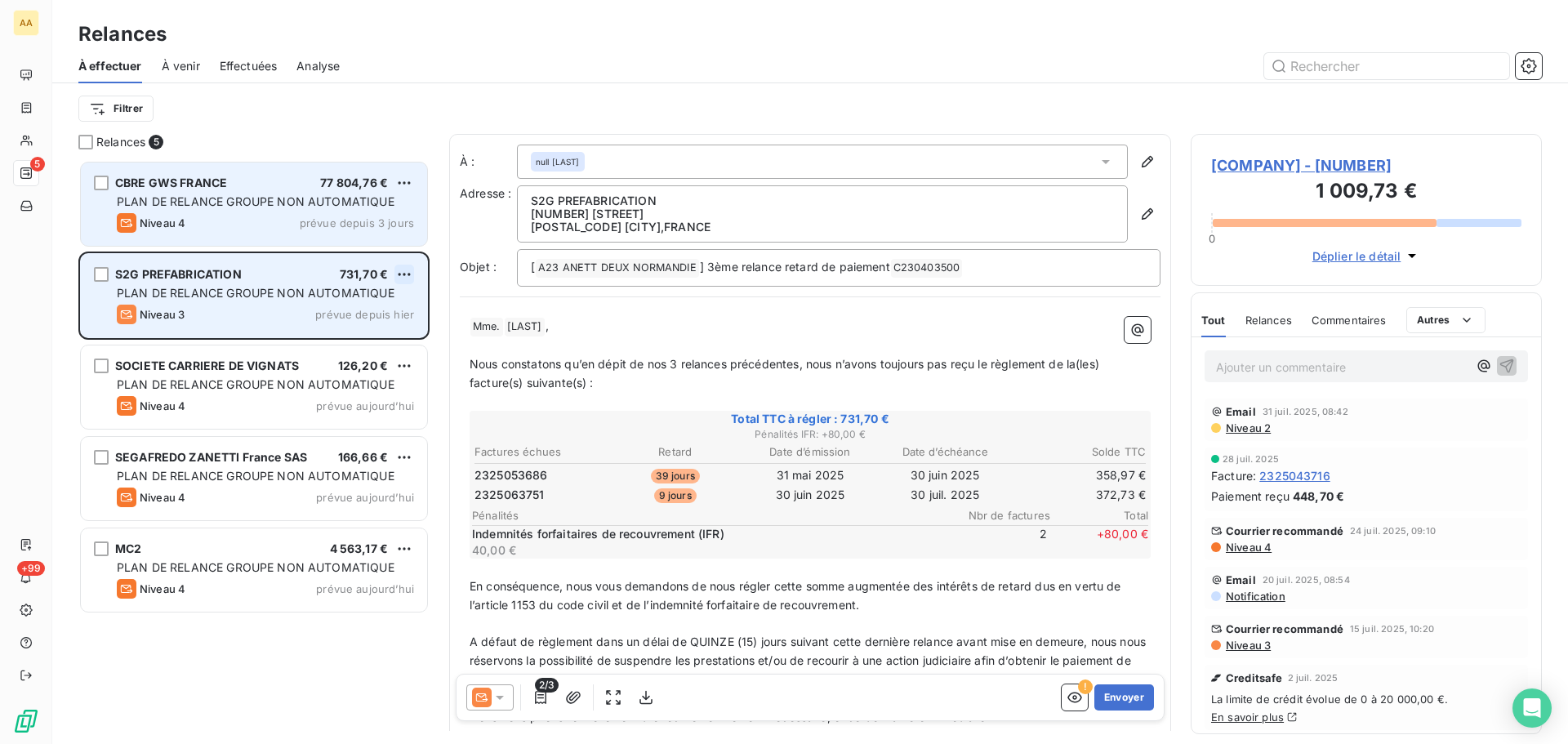 click on "AA 5 +99 Relances À effectuer À venir Effectuées Analyse Filtrer Relances 5 CBRE GWS FRANCE 77 804,76 € PLAN DE RELANCE GROUPE NON AUTOMATIQUE Niveau 4 prévue depuis 3 jours S2G PREFABRICATION 731,70 € PLAN DE RELANCE GROUPE NON AUTOMATIQUE Niveau 3 prévue depuis hier SOCIETE CARRIERE DE VIGNATS 126,20 € PLAN DE RELANCE GROUPE NON AUTOMATIQUE Niveau 4 prévue aujourd’hui SEGAFREDO ZANETTI France SAS 166,66 € PLAN DE RELANCE GROUPE NON AUTOMATIQUE Niveau 4 prévue aujourd’hui MC2 4 563,17 € PLAN DE RELANCE GROUPE NON AUTOMATIQUE Niveau 4 prévue aujourd’hui À : null CASTI Adresse : S2G PREFABRICATION 11 [STREET] [POSTAL_CODE]   [CITY],  FRANCE Objet : [ A23 ANETT DEUX NORMANDIE ﻿ ] 3ème relance retard de paiement  C230403500 ﻿ ﻿ ﻿ Mme. ﻿ ﻿ CASTI ﻿ ,  ﻿ Nous constatons qu’en dépit de nos 3 relances précédentes, nous n’avons toujours pas reçu le règlement de la(les) facture(s) suivante(s) : ﻿ Total TTC à régler :" at bounding box center [784, 372] 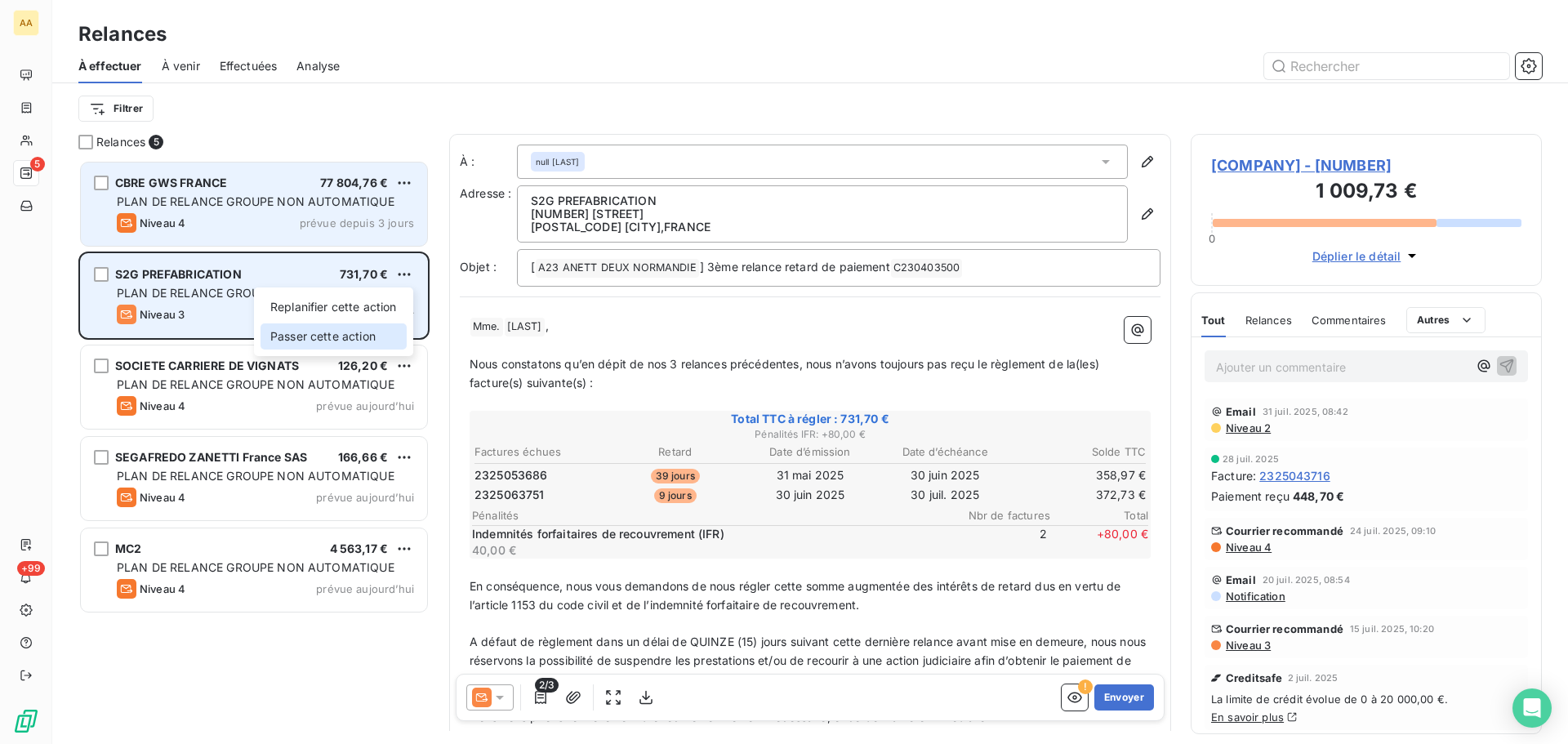 click on "Passer cette action" at bounding box center [333, 336] 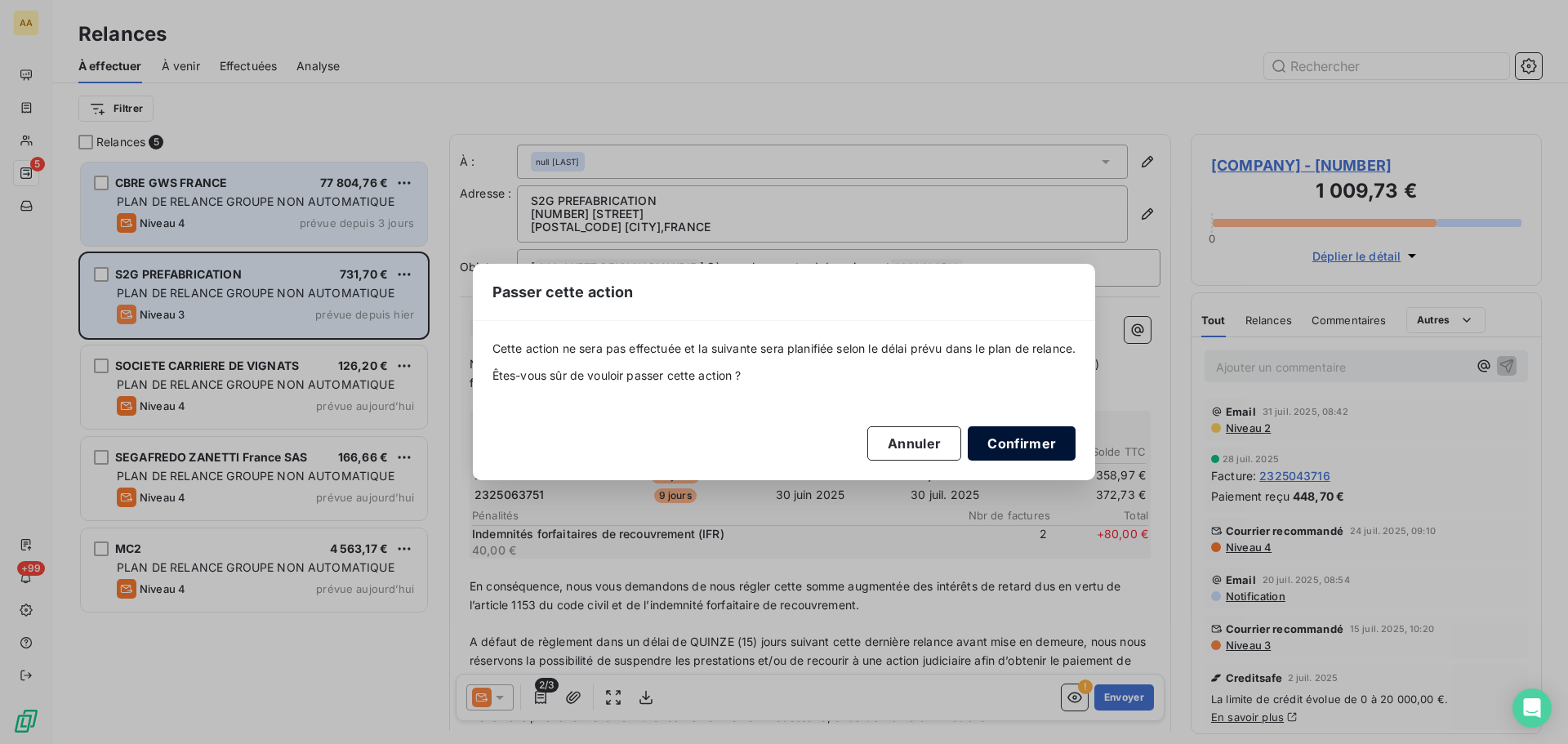 click on "Confirmer" at bounding box center [1022, 443] 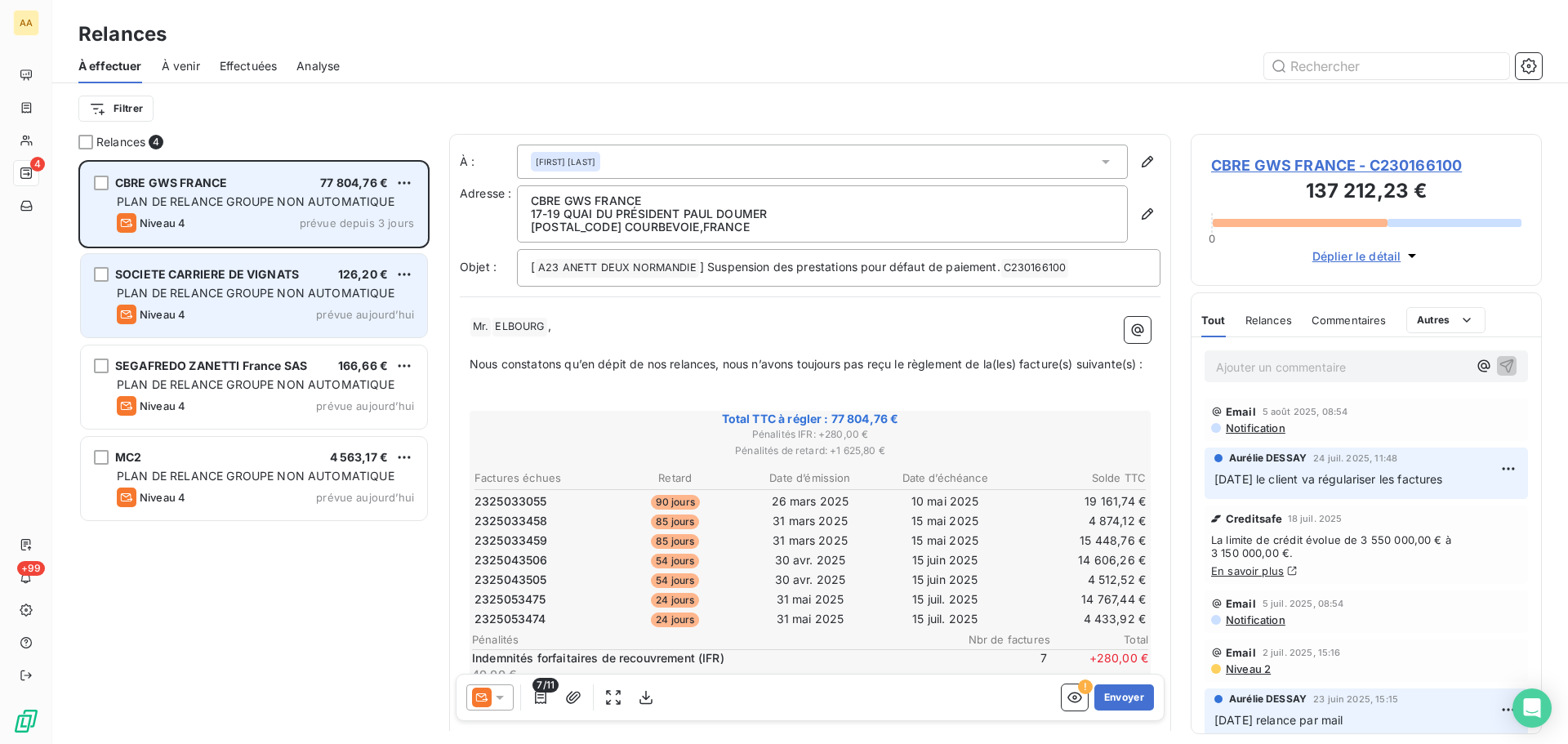 click on "PLAN DE RELANCE GROUPE NON AUTOMATIQUE" at bounding box center (265, 293) 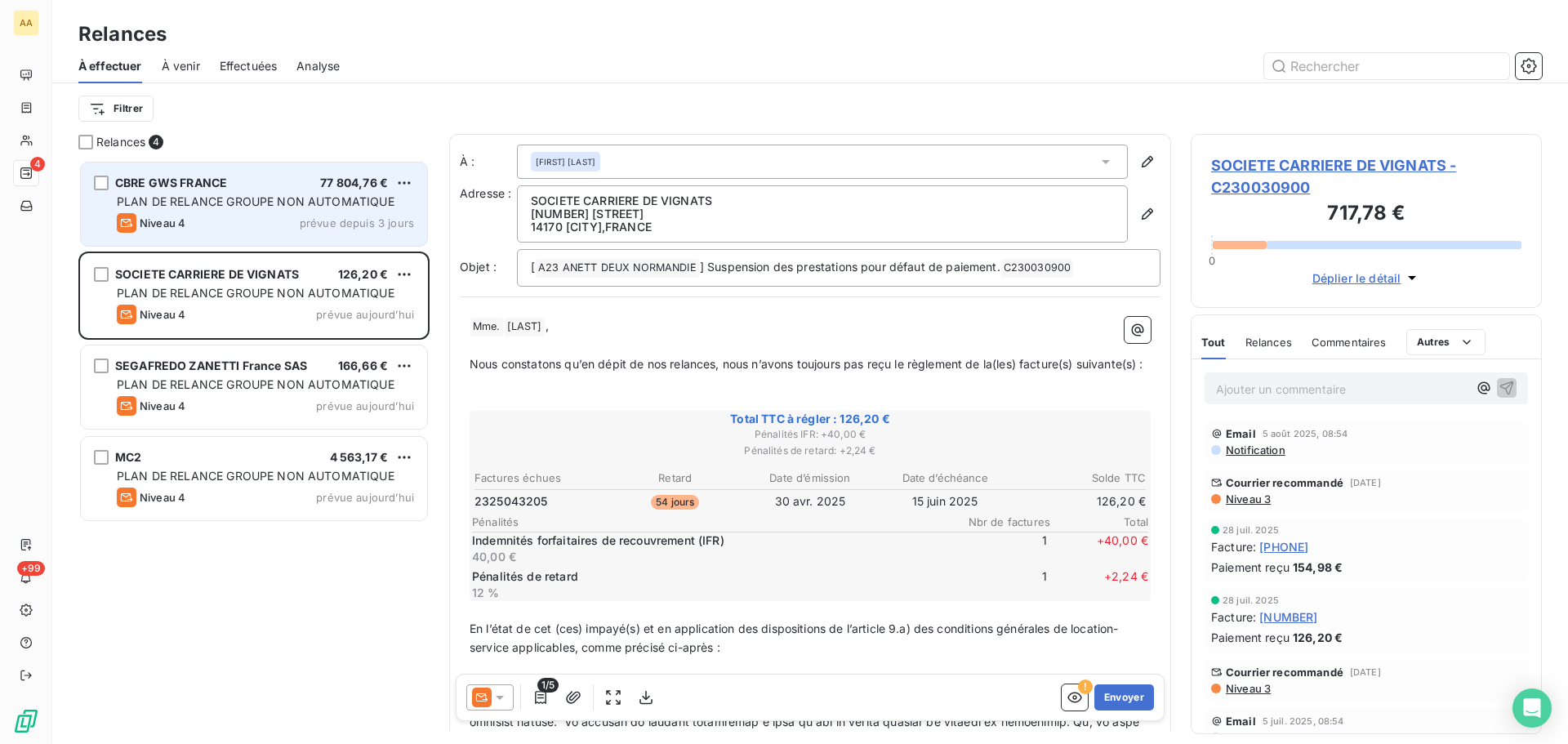 click 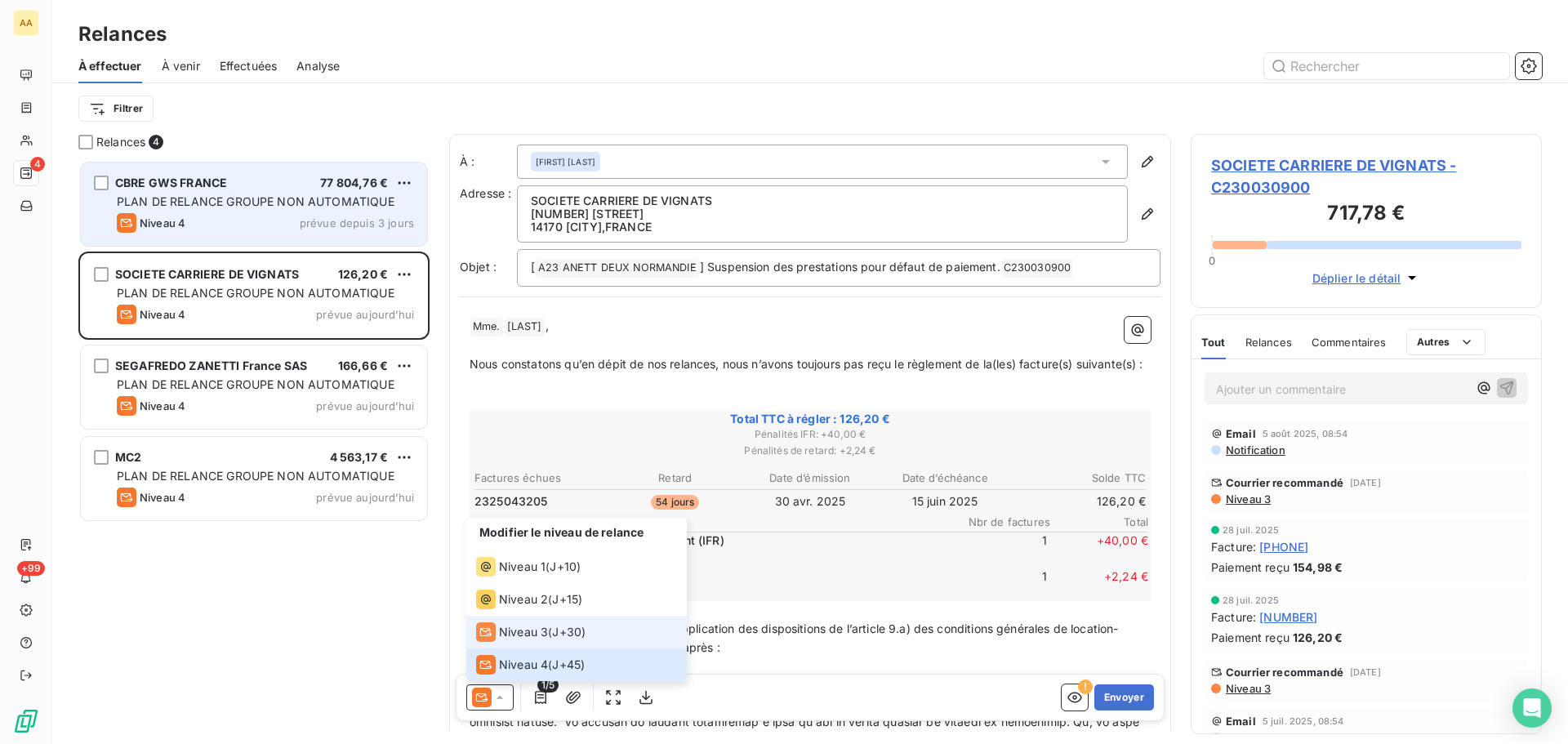 click on "Niveau 3" at bounding box center [523, 632] 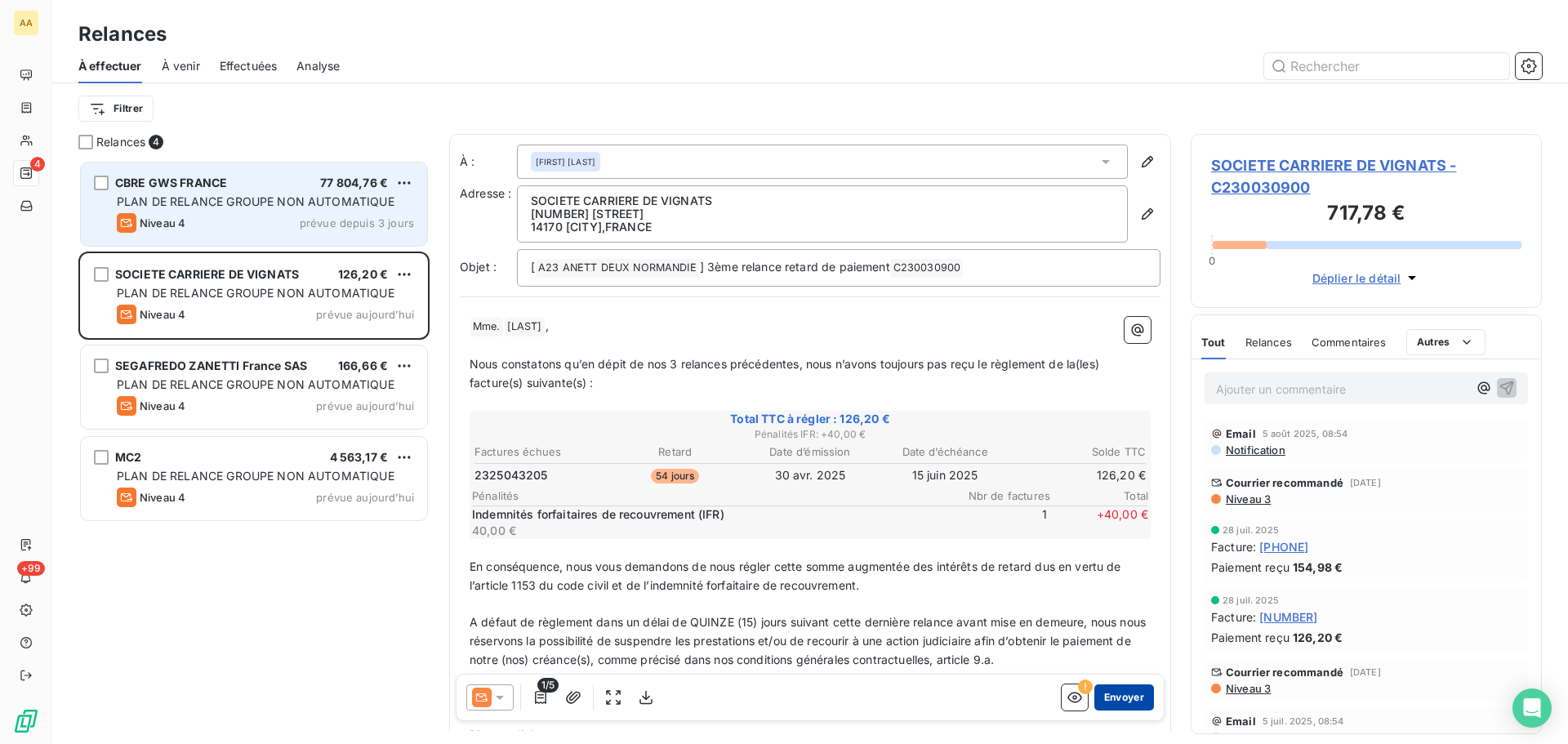 click on "Envoyer" at bounding box center [1124, 697] 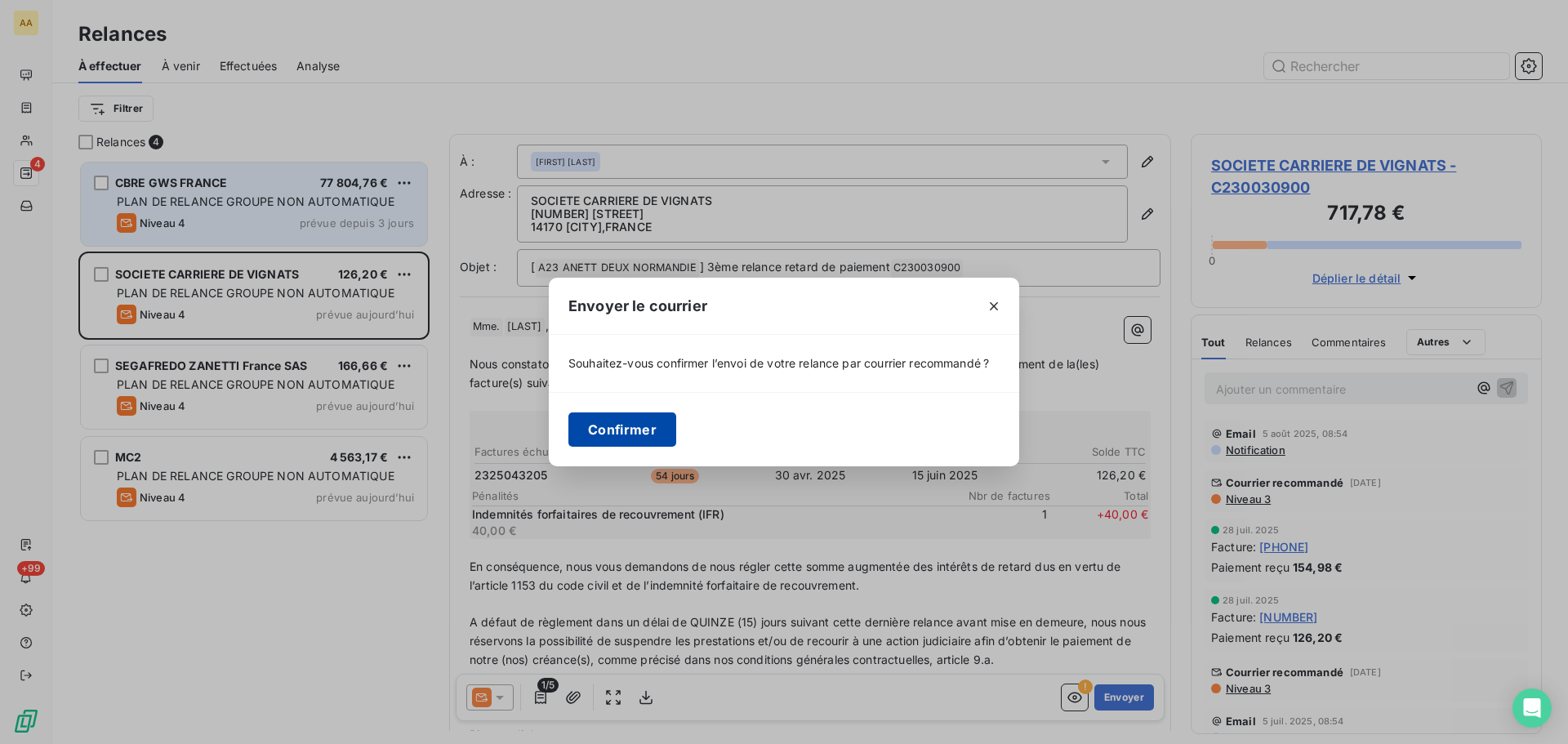 click on "Confirmer" at bounding box center (622, 430) 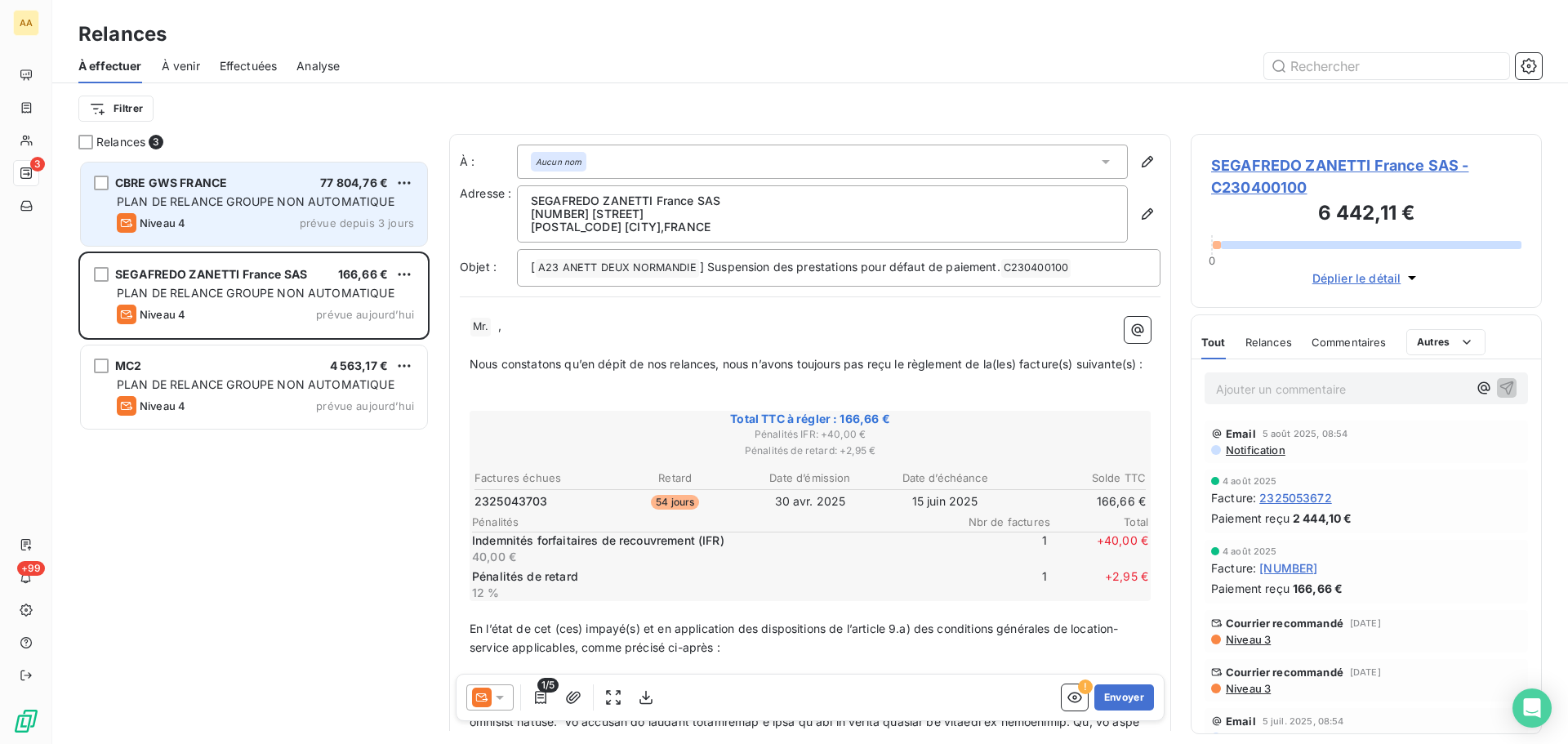 click 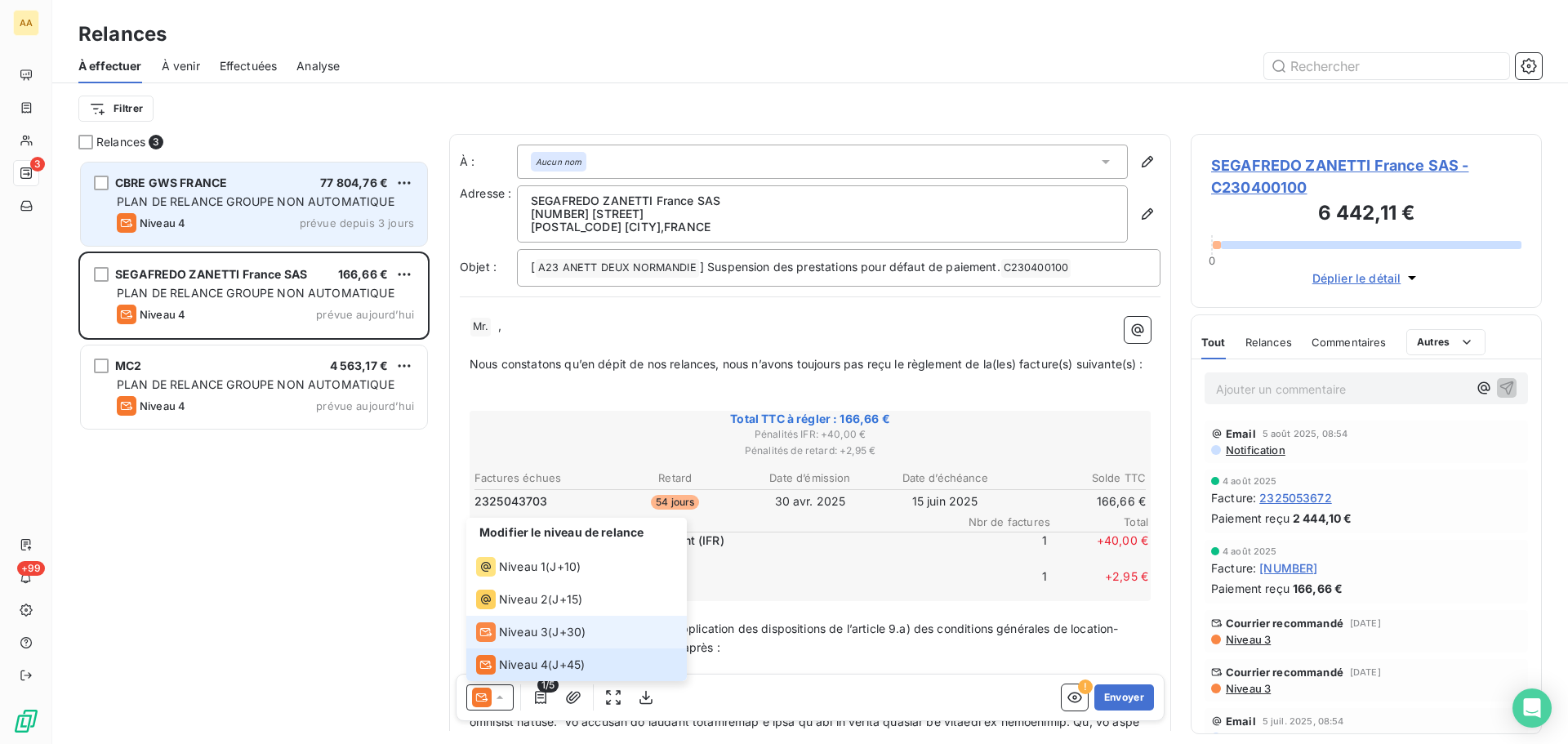 click on "Niveau 3" at bounding box center [512, 632] 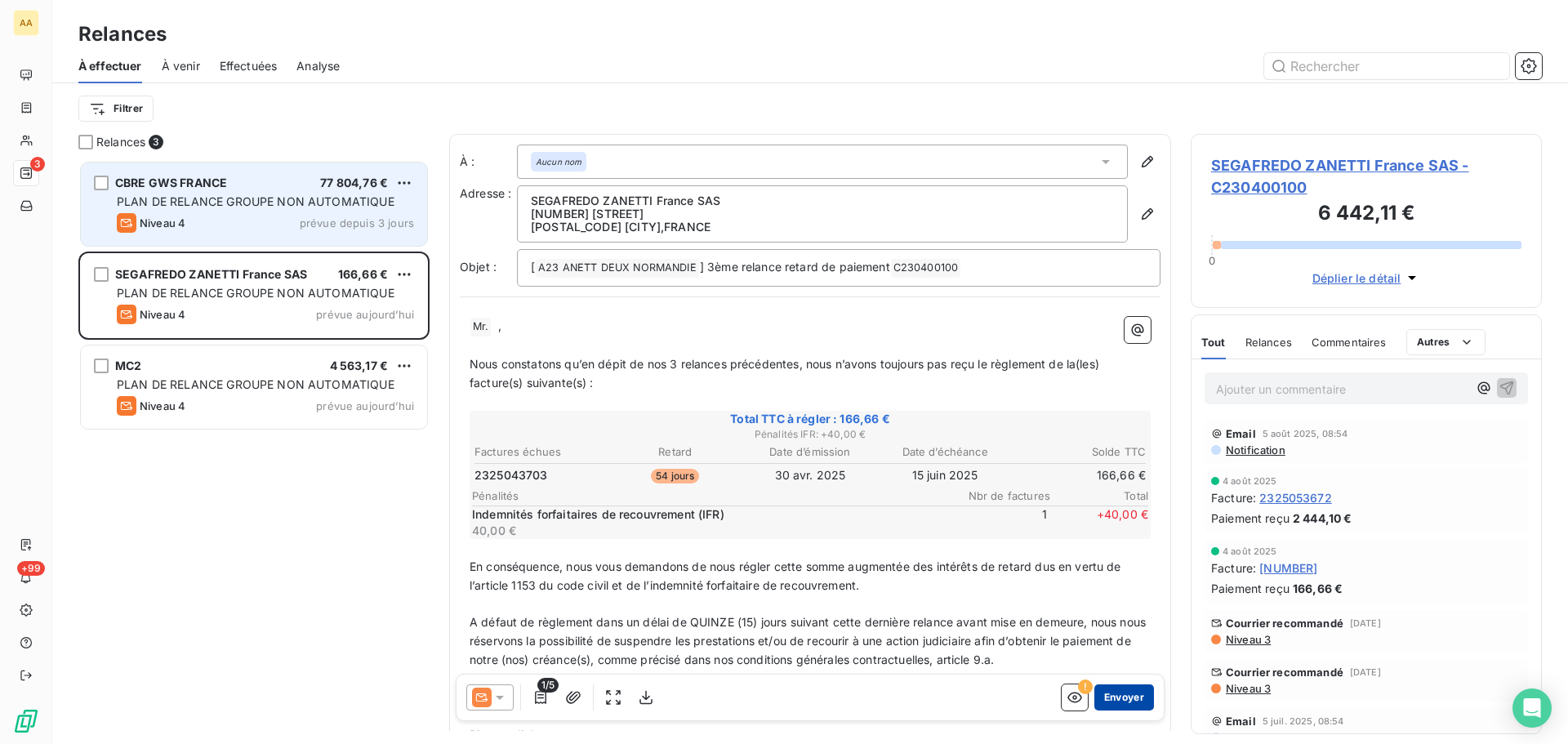 click on "Envoyer" at bounding box center [1124, 697] 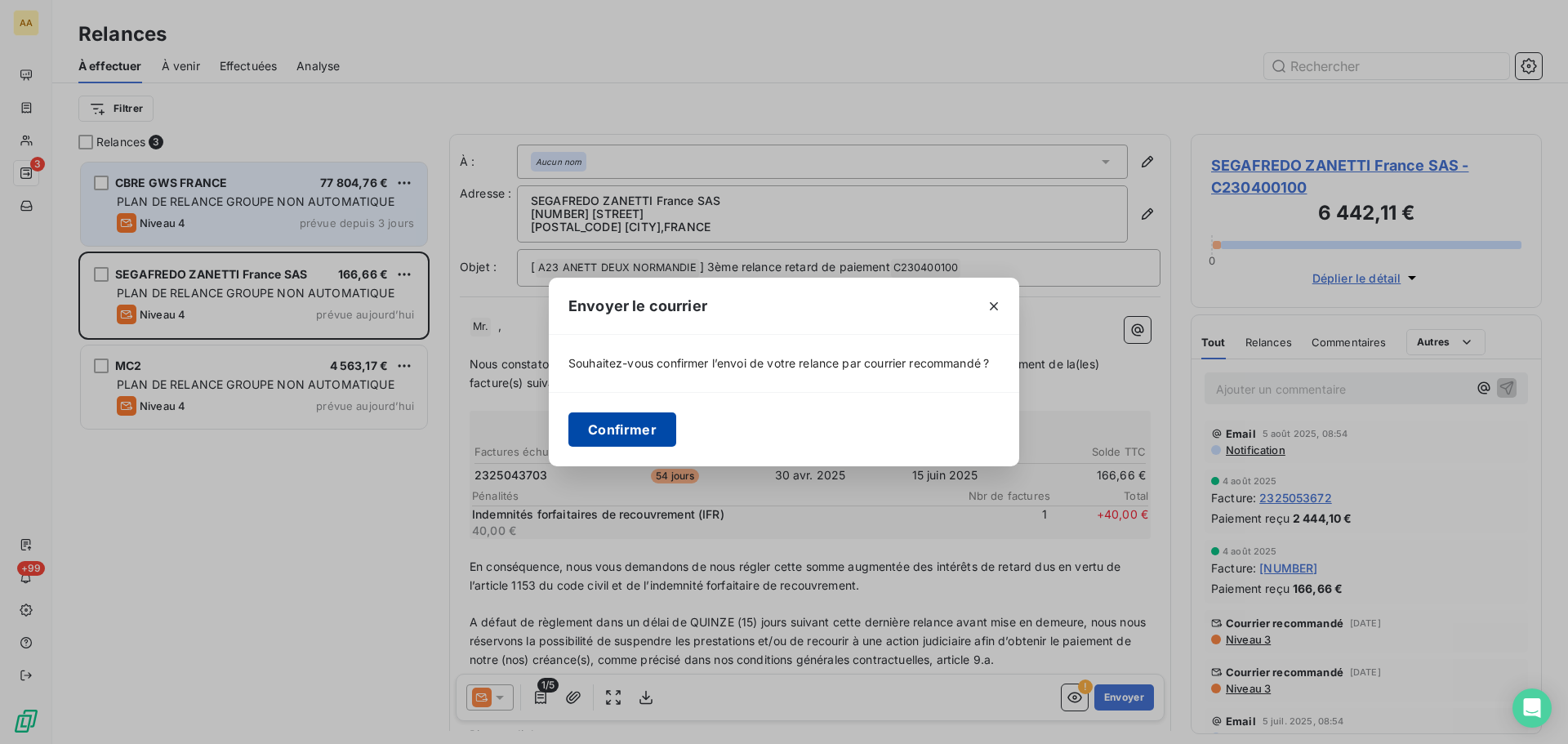 click on "Confirmer" at bounding box center (622, 430) 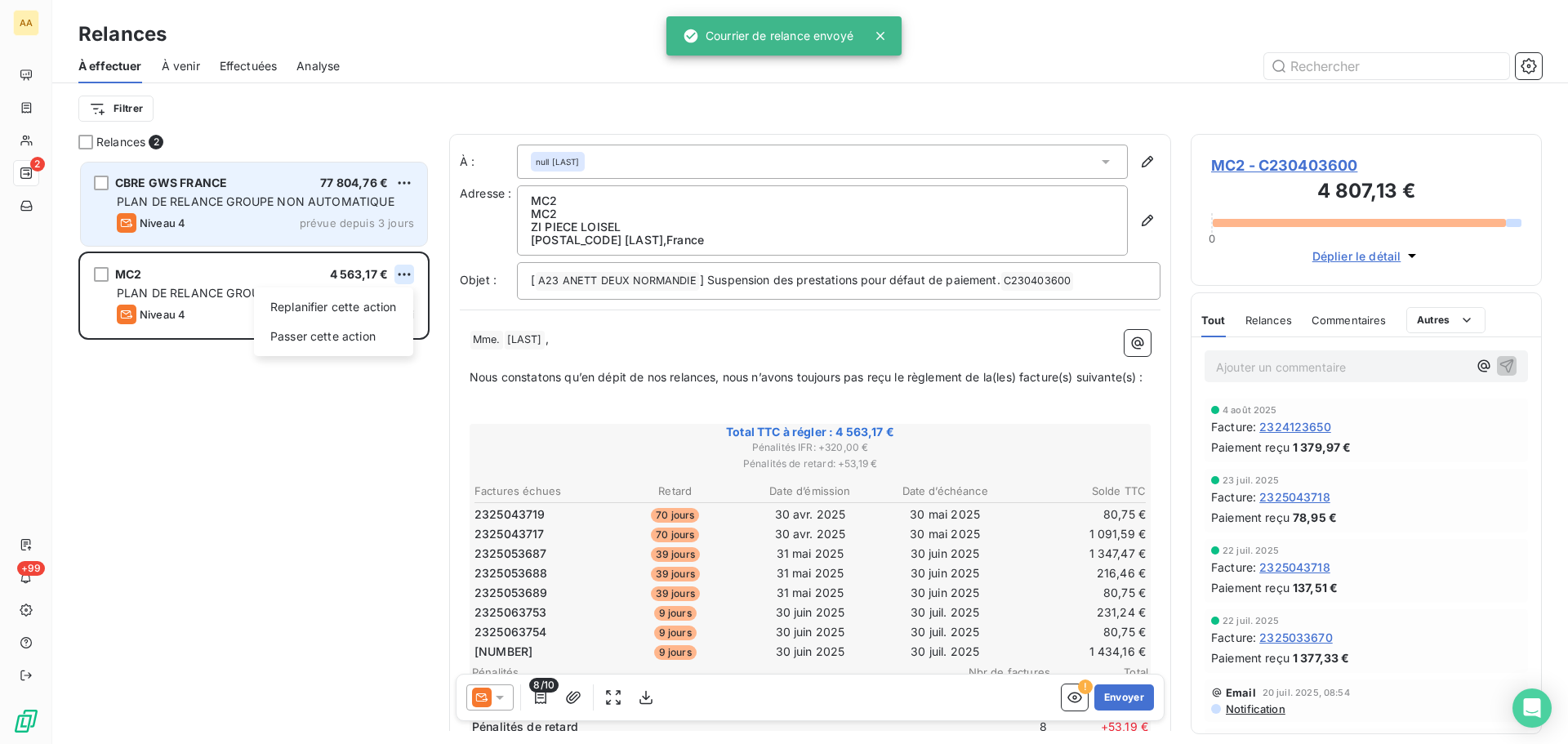 click on "AA 2 +99 Relances À effectuer À venir Effectuées Analyse Filtrer Relances 2 CBRE GWS FRANCE [PRICE] PLAN DE RELANCE GROUPE NON AUTOMATIQUE Niveau 4 prévue depuis 3 jours MC2 [PRICE] Replanifier cette action Passer cette action PLAN DE RELANCE GROUPE NON AUTOMATIQUE Niveau 4 prévue aujourd’hui À : null CURRIE Adresse : MC2 MC2 ZI PIECE LOISEL 27550 NASSANDRE , [COUNTRY] Objet : [ A23 ANETT DEUX NORMANDIE ] Suspension des prestations pour défaut de paiement. C230403600 Mme. CURRIE , Nous constatons qu’en dépit de nos relances, nous n’avons toujours pas reçu le règlement de la(les) facture(s) suivante(s) Total TTC à régler : [PRICE] Pénalités IFR : + [PRICE] Pénalités de retard : + [PRICE] Factures échues Retard Date d’émission Date d’échéance Solde TTC 2325043719 70 jours 30 avr. 2025 30 mai 2025 [PRICE] 2325043717 70 jours 30 avr. 2025 30 mai 2025 [PRICE] 2325053687" at bounding box center (784, 372) 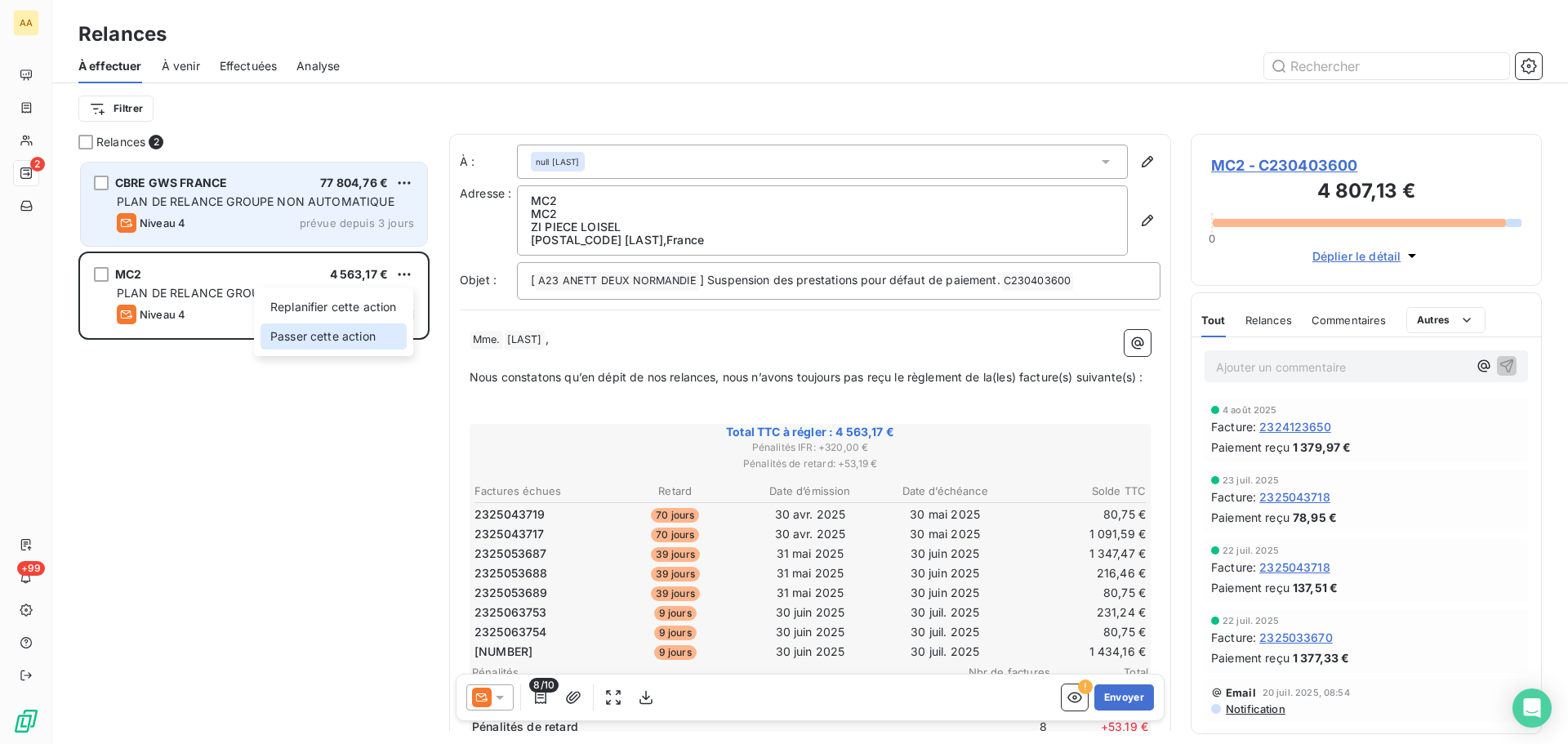 click on "Passer cette action" at bounding box center (333, 336) 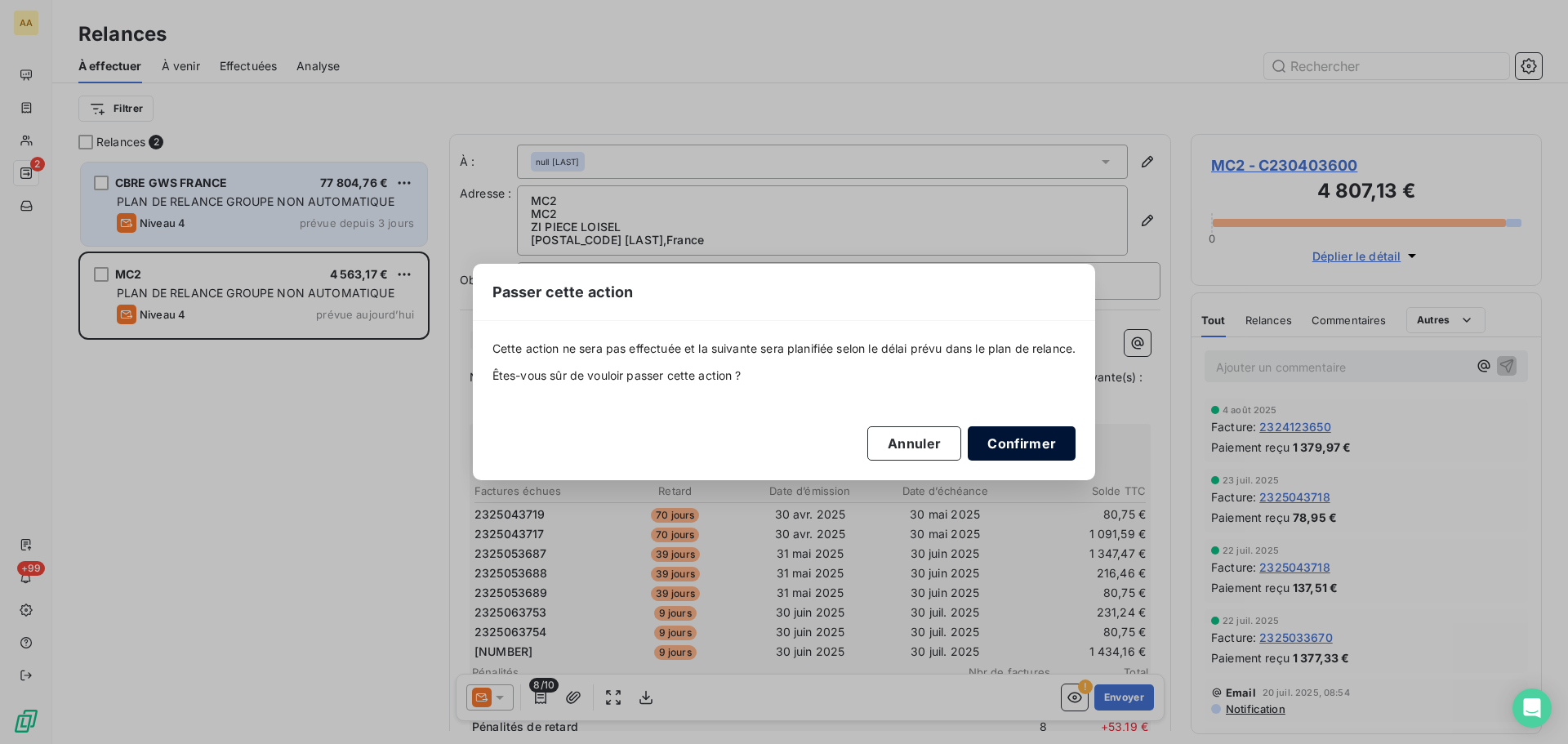 click on "Confirmer" at bounding box center [1022, 443] 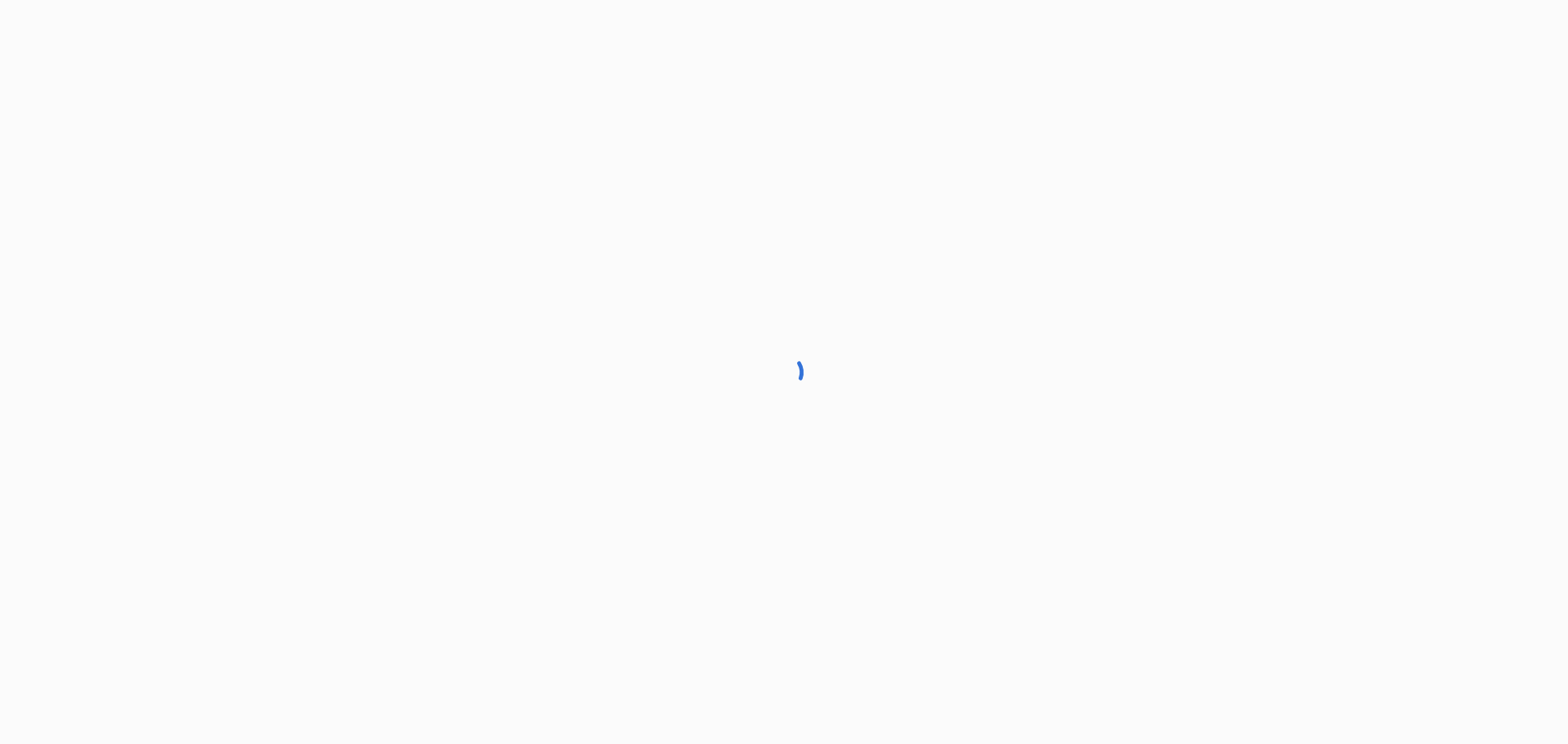 scroll, scrollTop: 0, scrollLeft: 0, axis: both 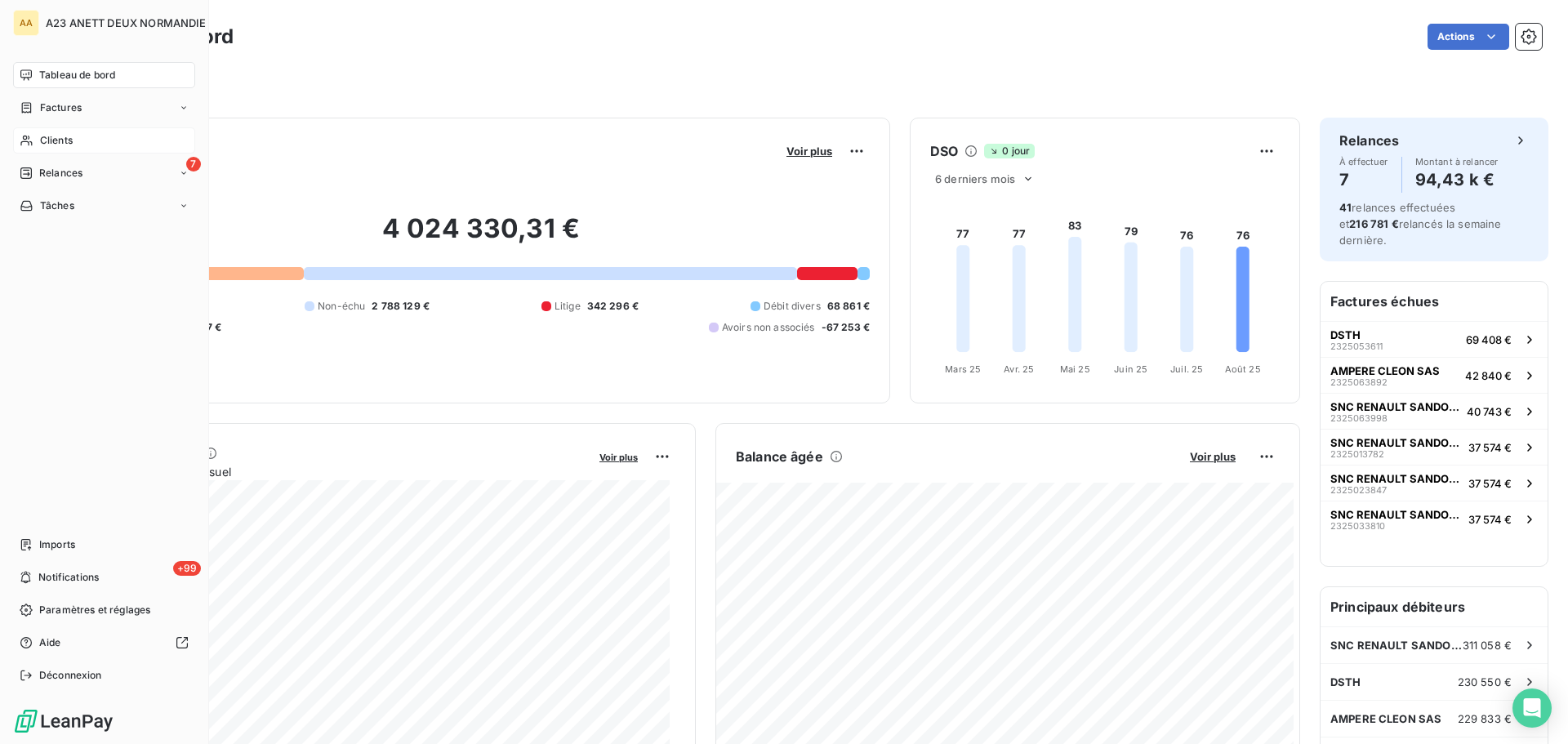 click on "Clients" at bounding box center [56, 140] 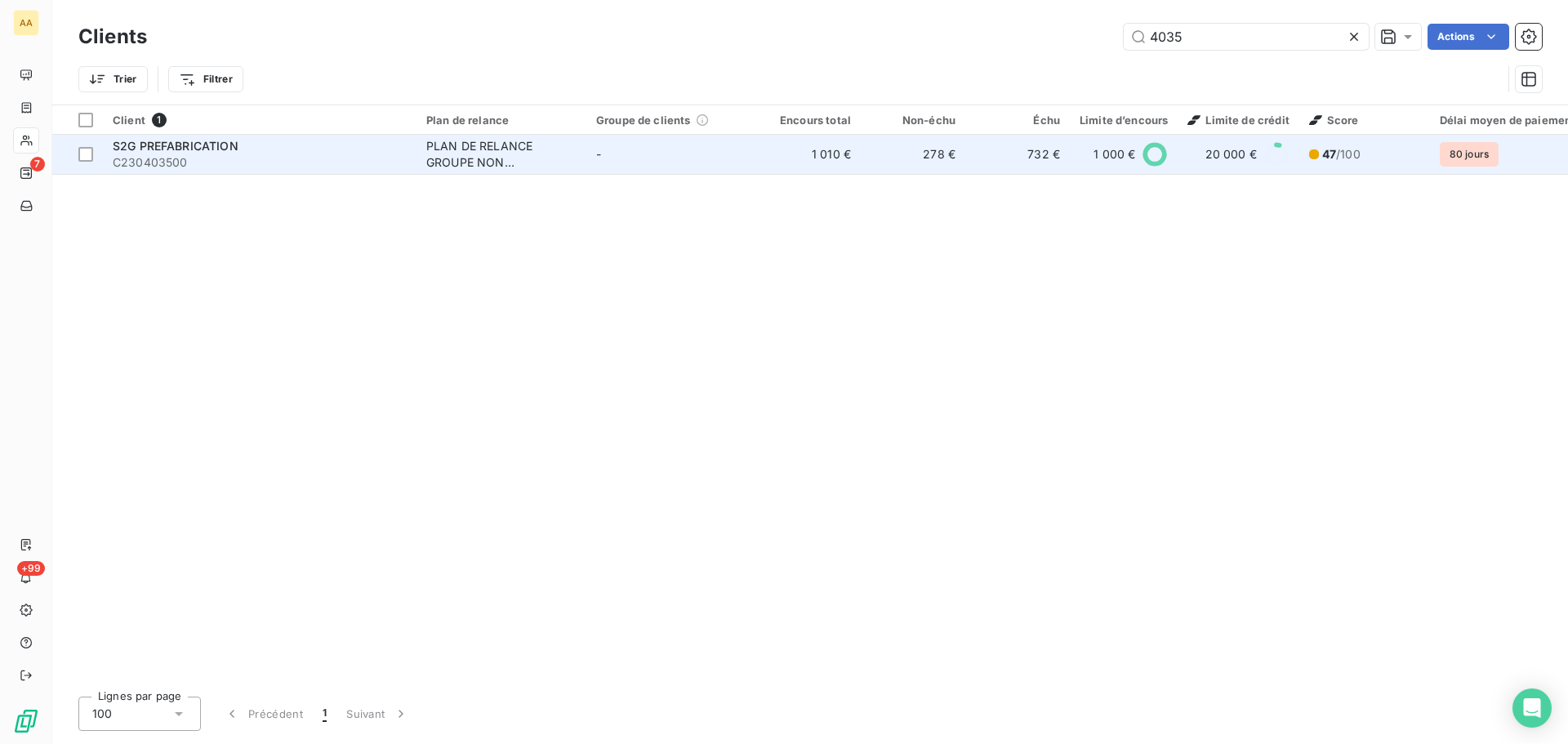 type on "4035" 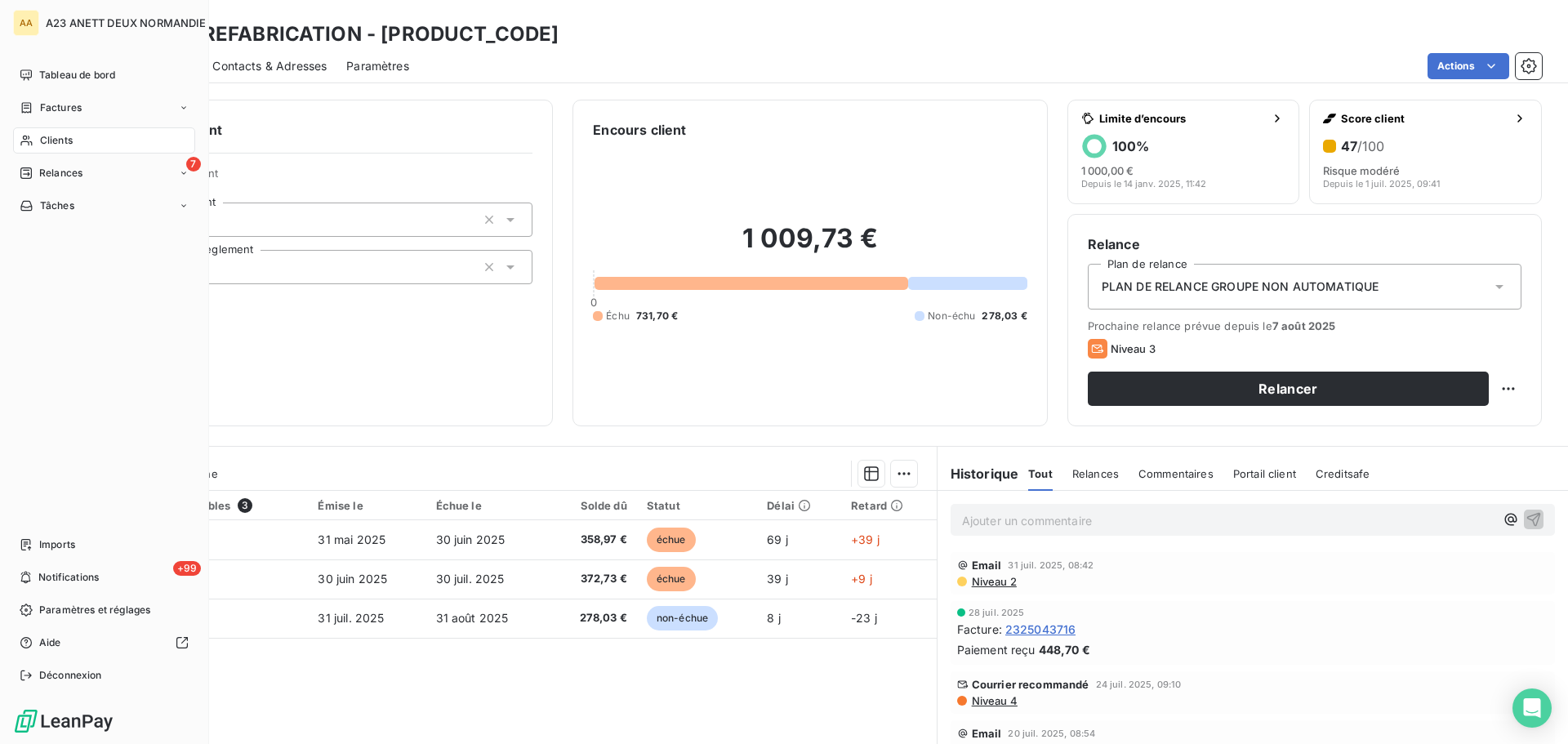click on "Clients" at bounding box center [56, 140] 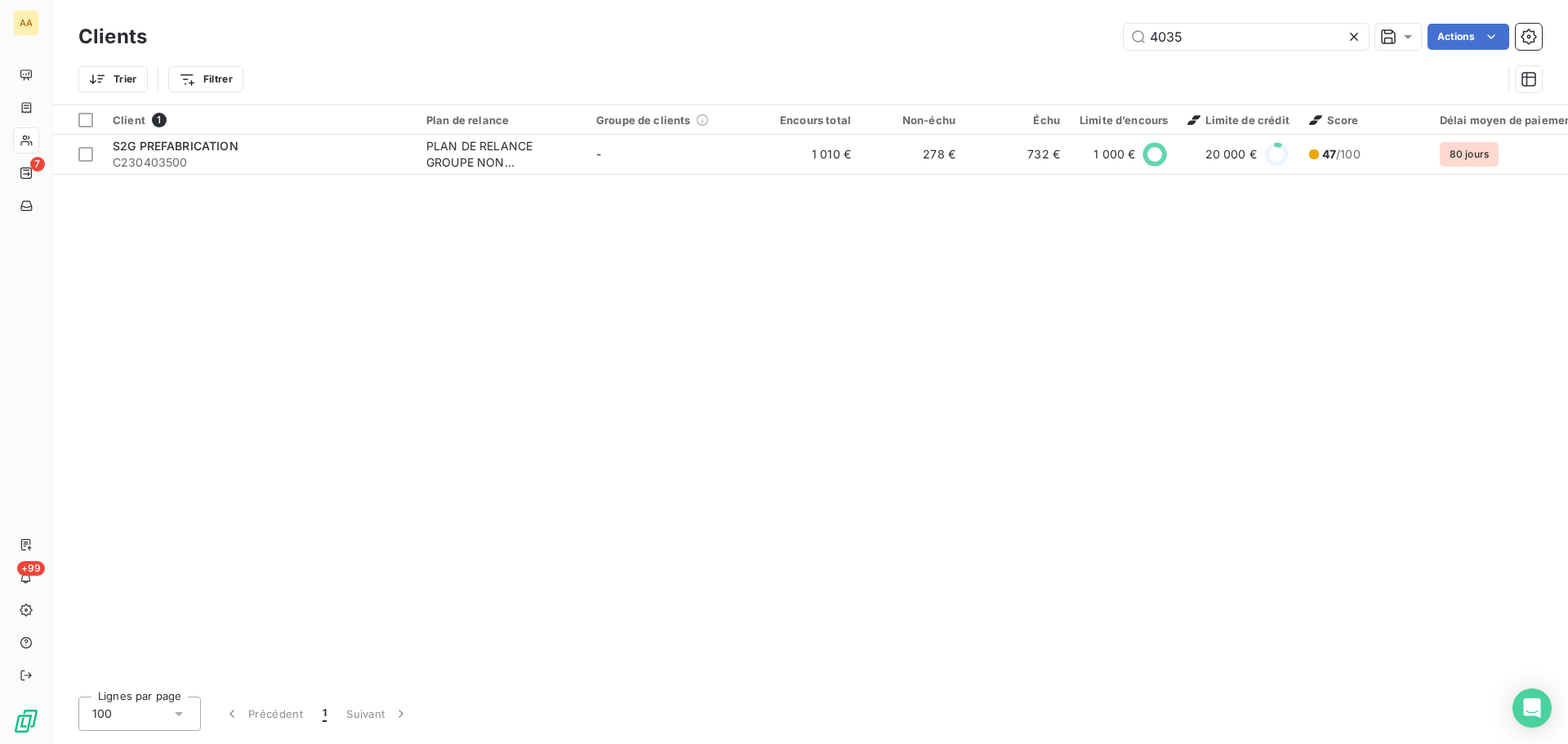 drag, startPoint x: 1205, startPoint y: 32, endPoint x: 1060, endPoint y: 38, distance: 145.12408 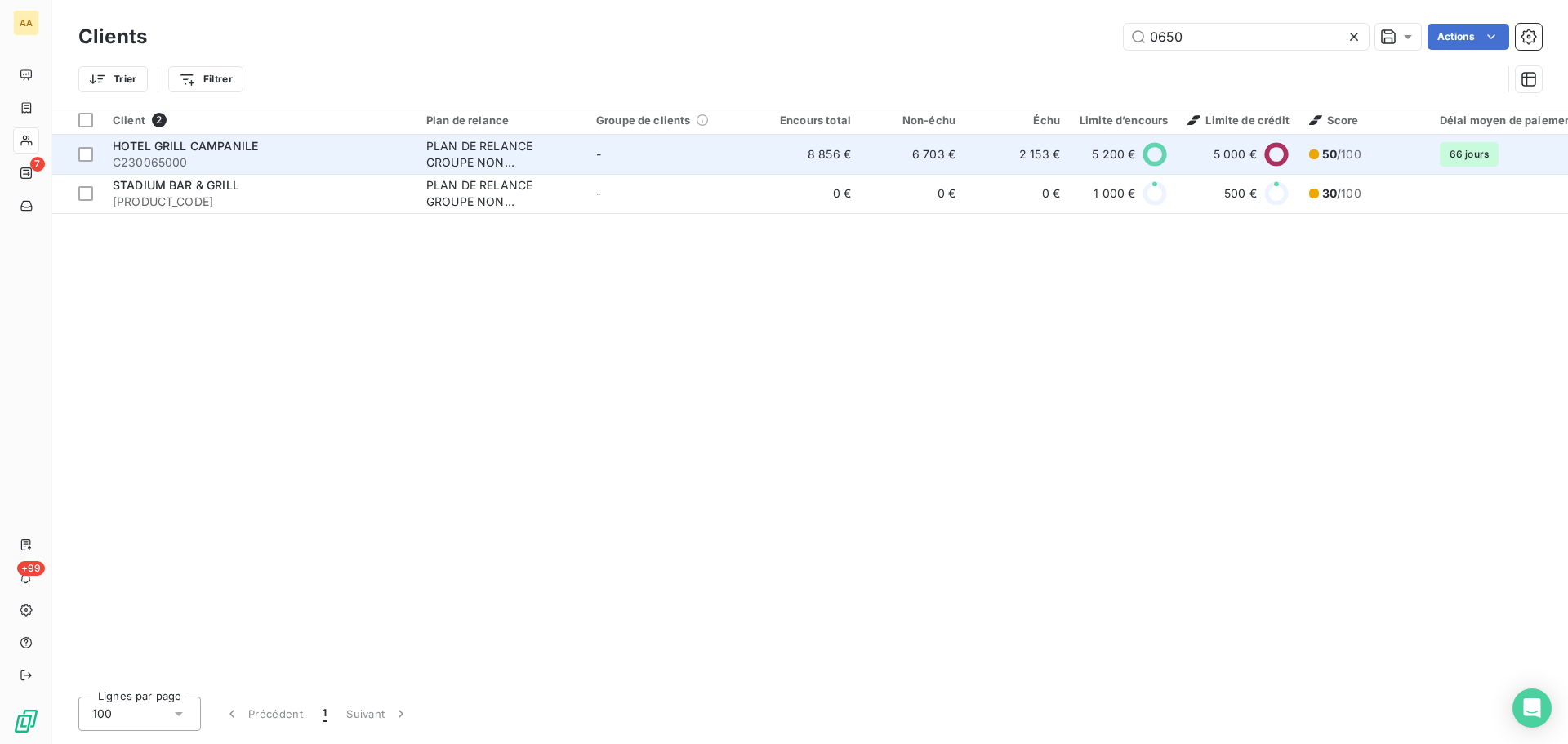 type on "0650" 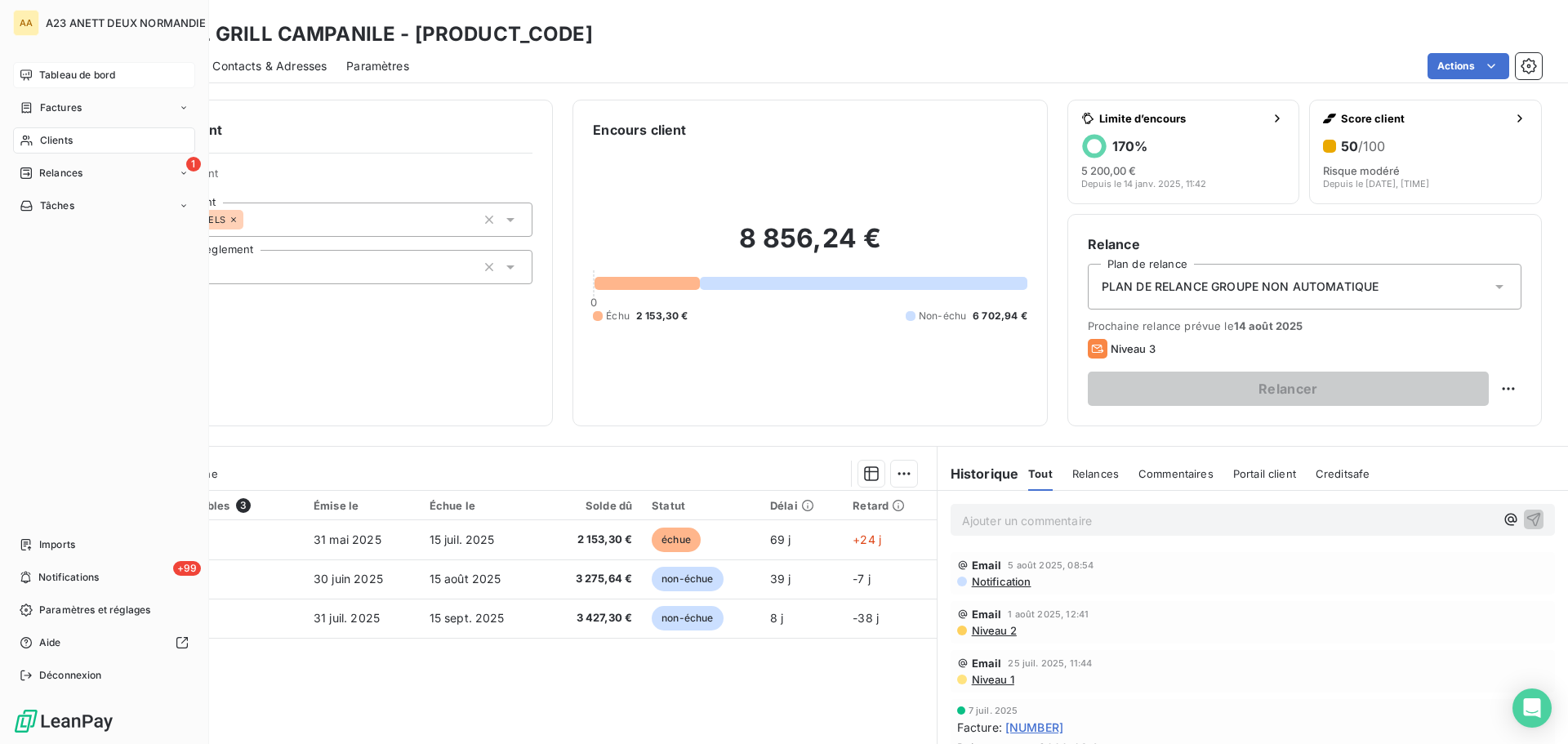 click on "Tableau de bord" at bounding box center (77, 75) 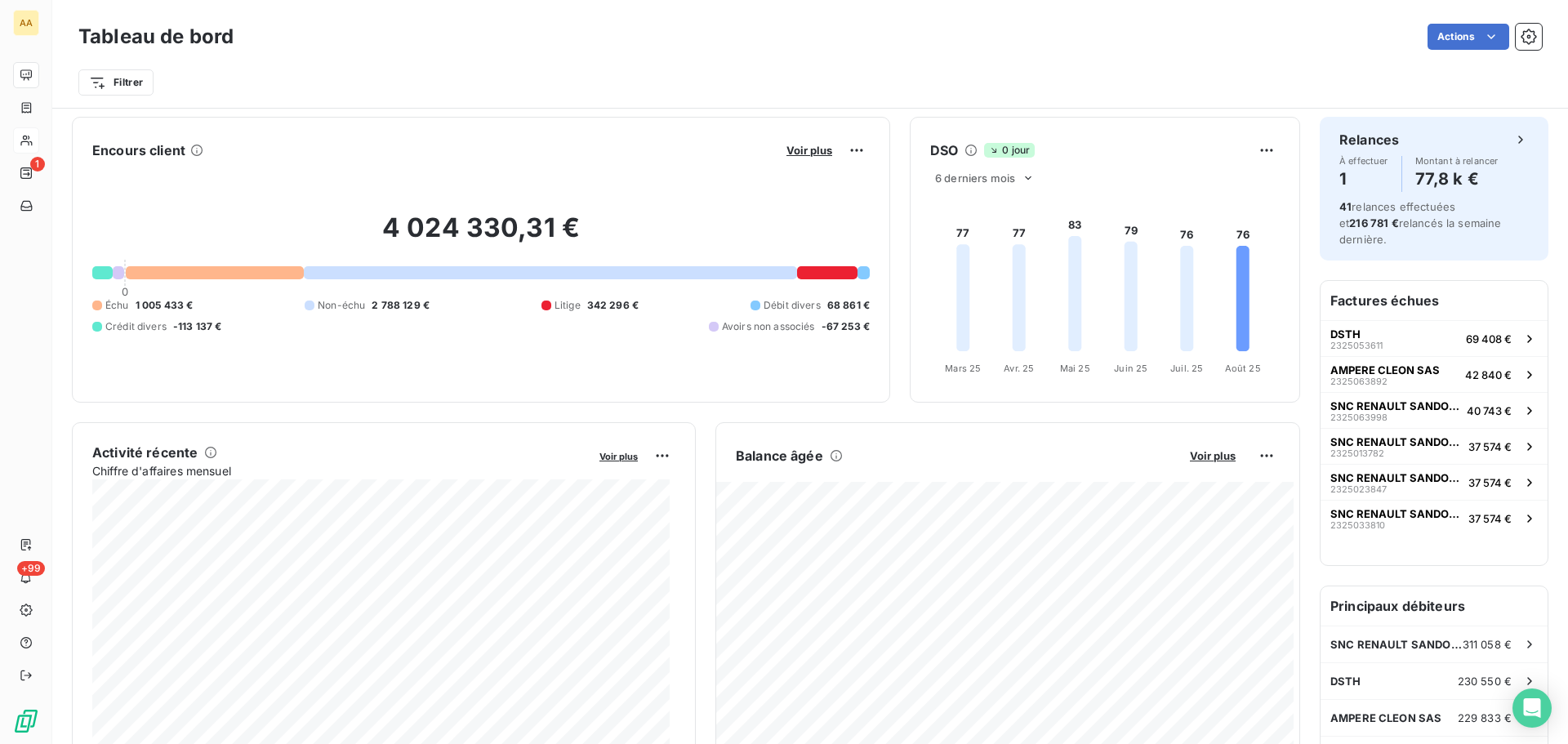 scroll, scrollTop: 0, scrollLeft: 0, axis: both 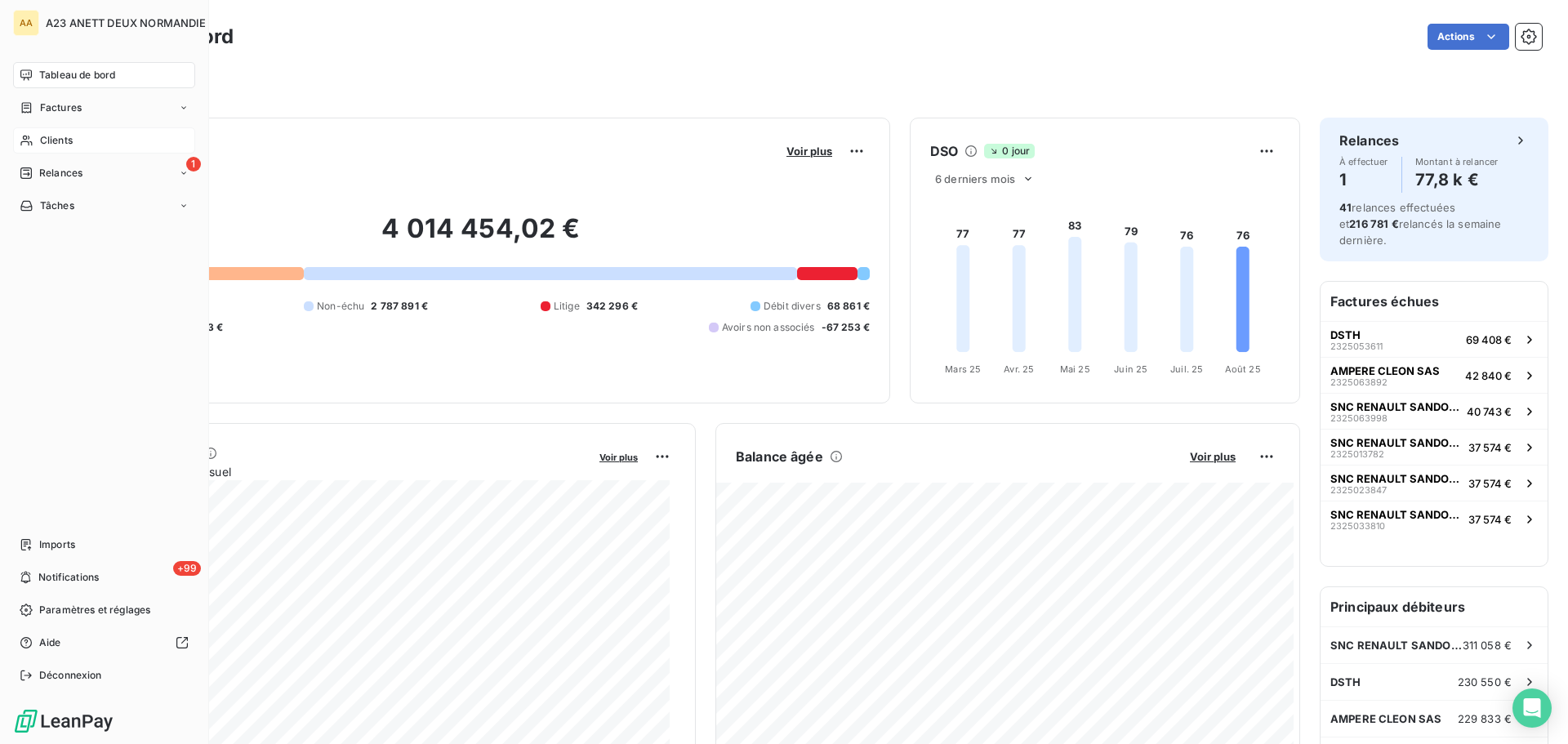 click on "Clients" at bounding box center (56, 140) 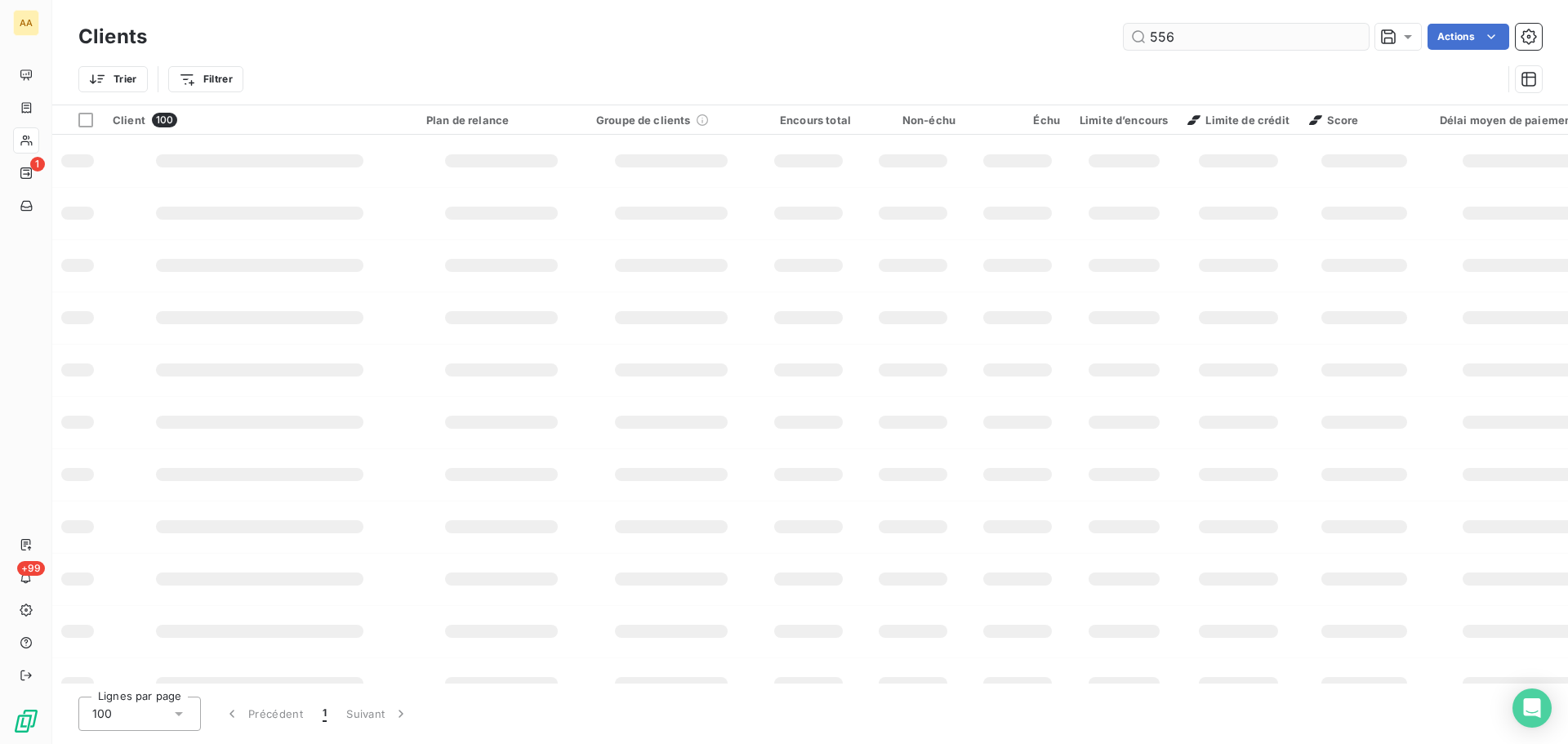 click on "556" at bounding box center (1246, 37) 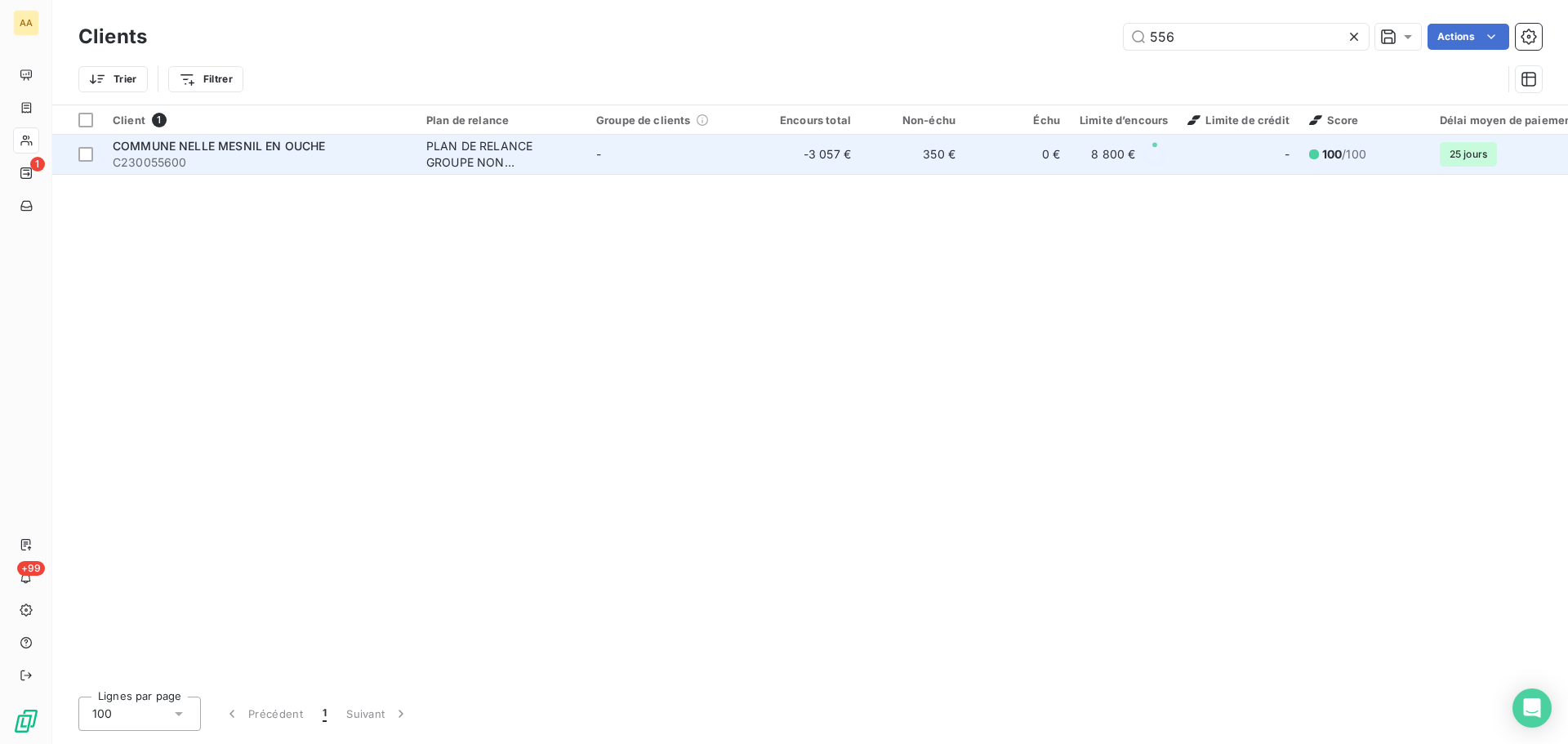 type on "556" 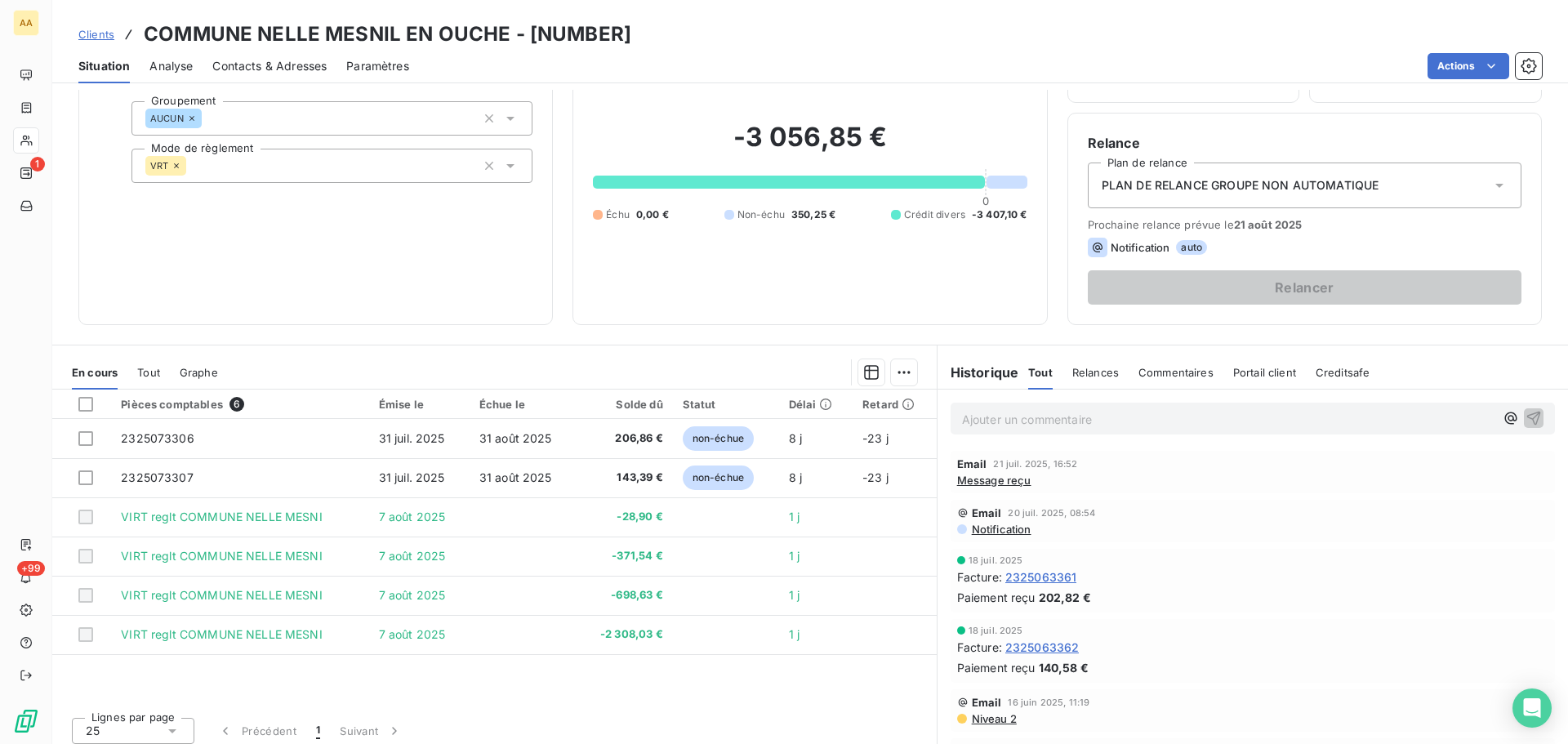 scroll, scrollTop: 110, scrollLeft: 0, axis: vertical 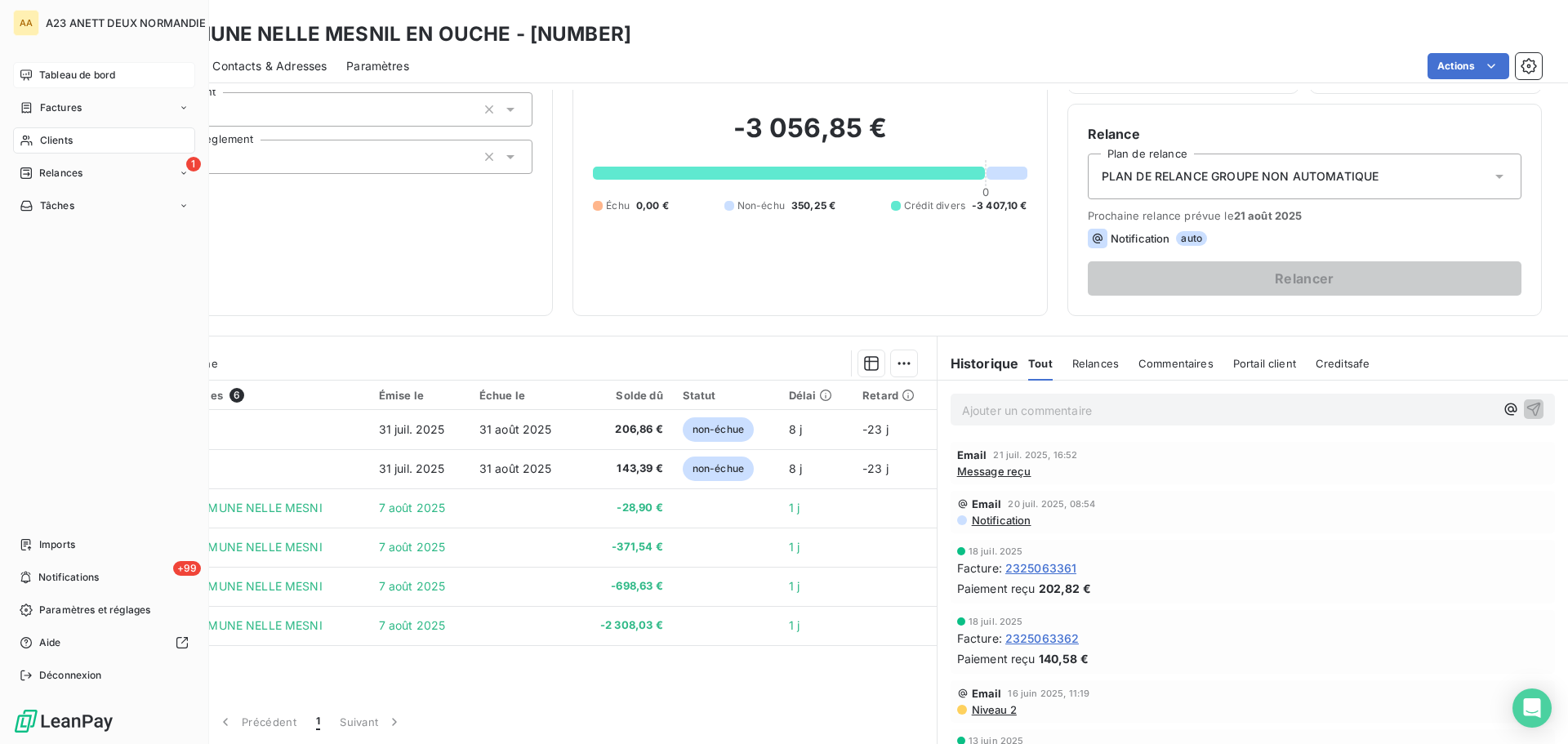 click on "Tableau de bord" at bounding box center [77, 75] 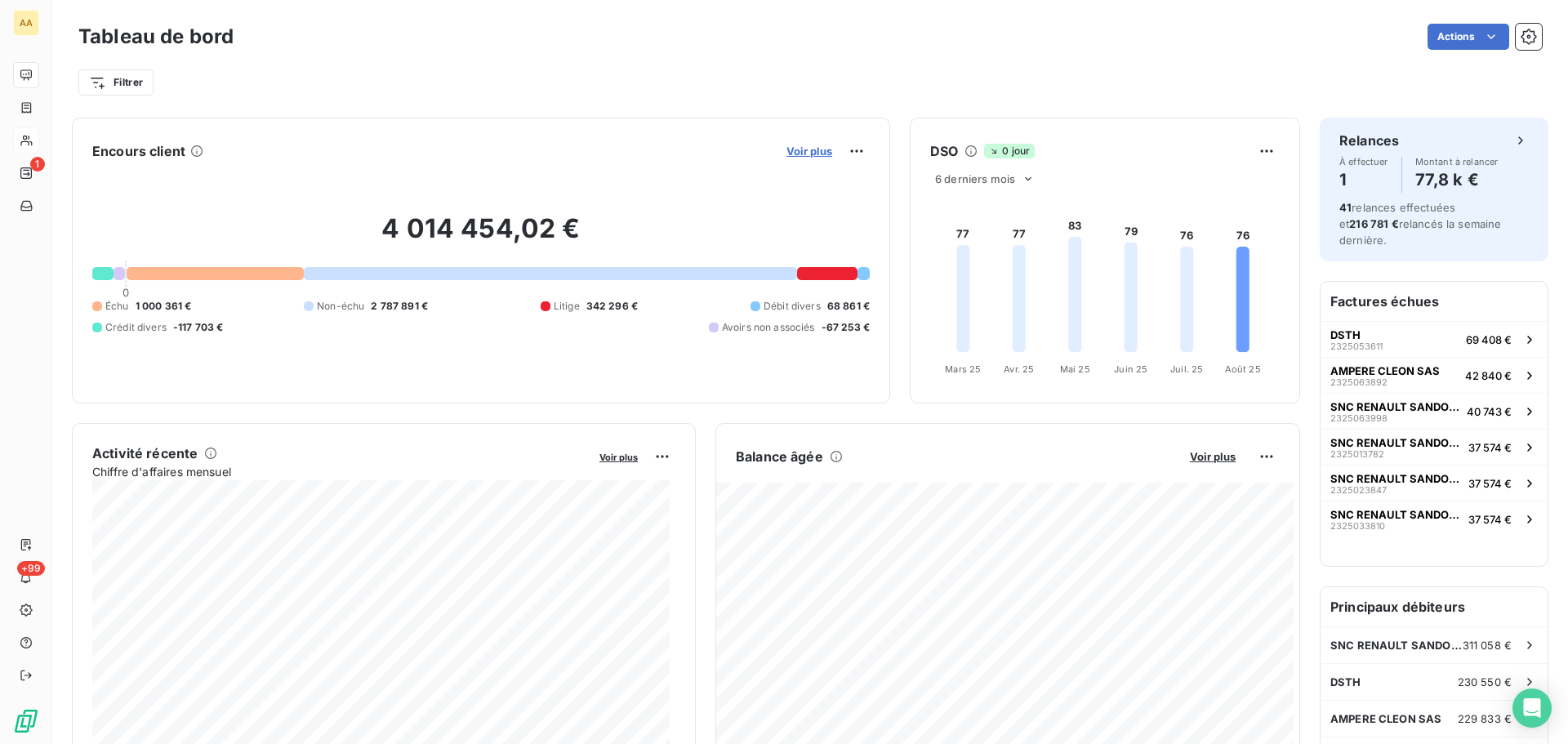 click on "Voir plus" at bounding box center [809, 151] 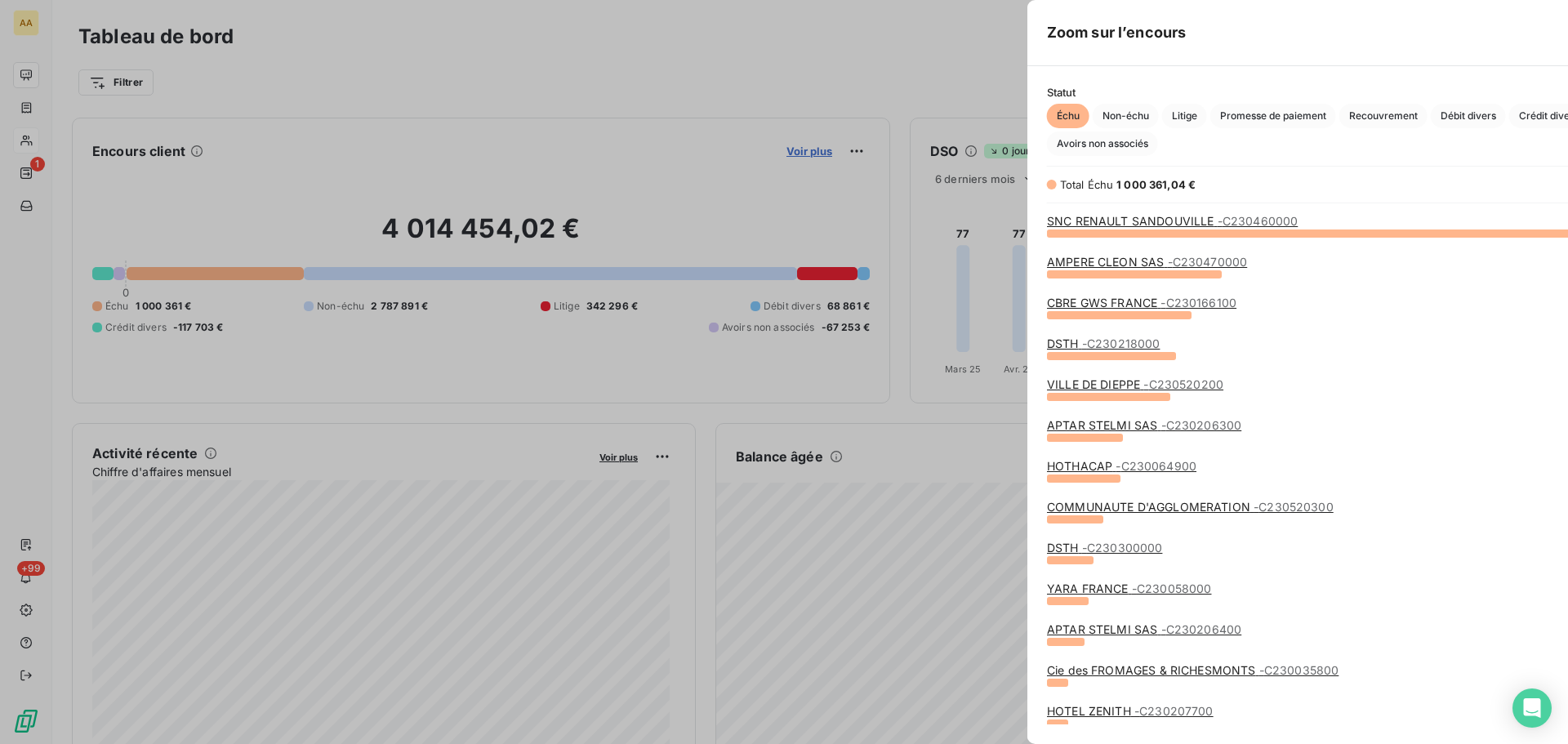 scroll, scrollTop: 13, scrollLeft: 13, axis: both 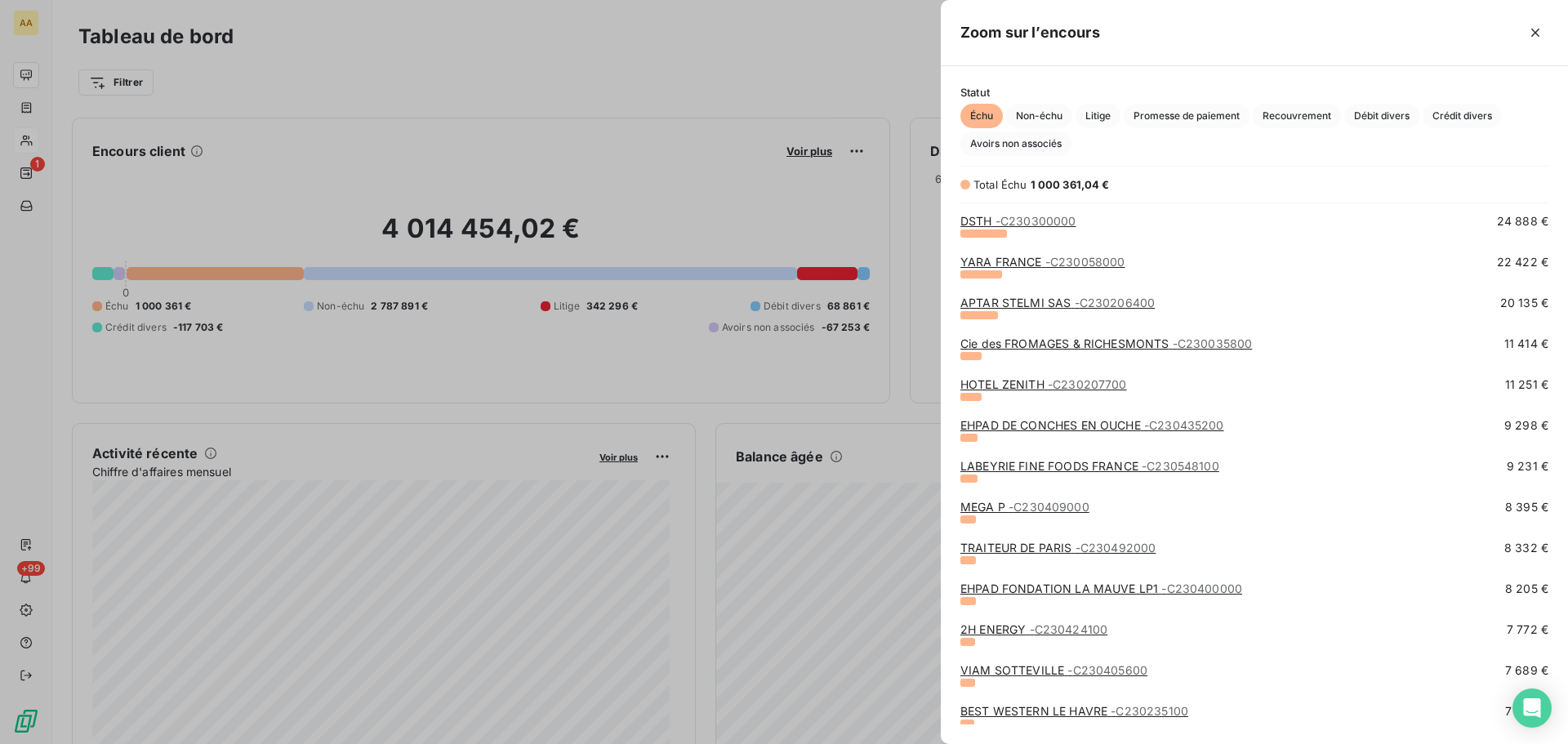 click at bounding box center (784, 372) 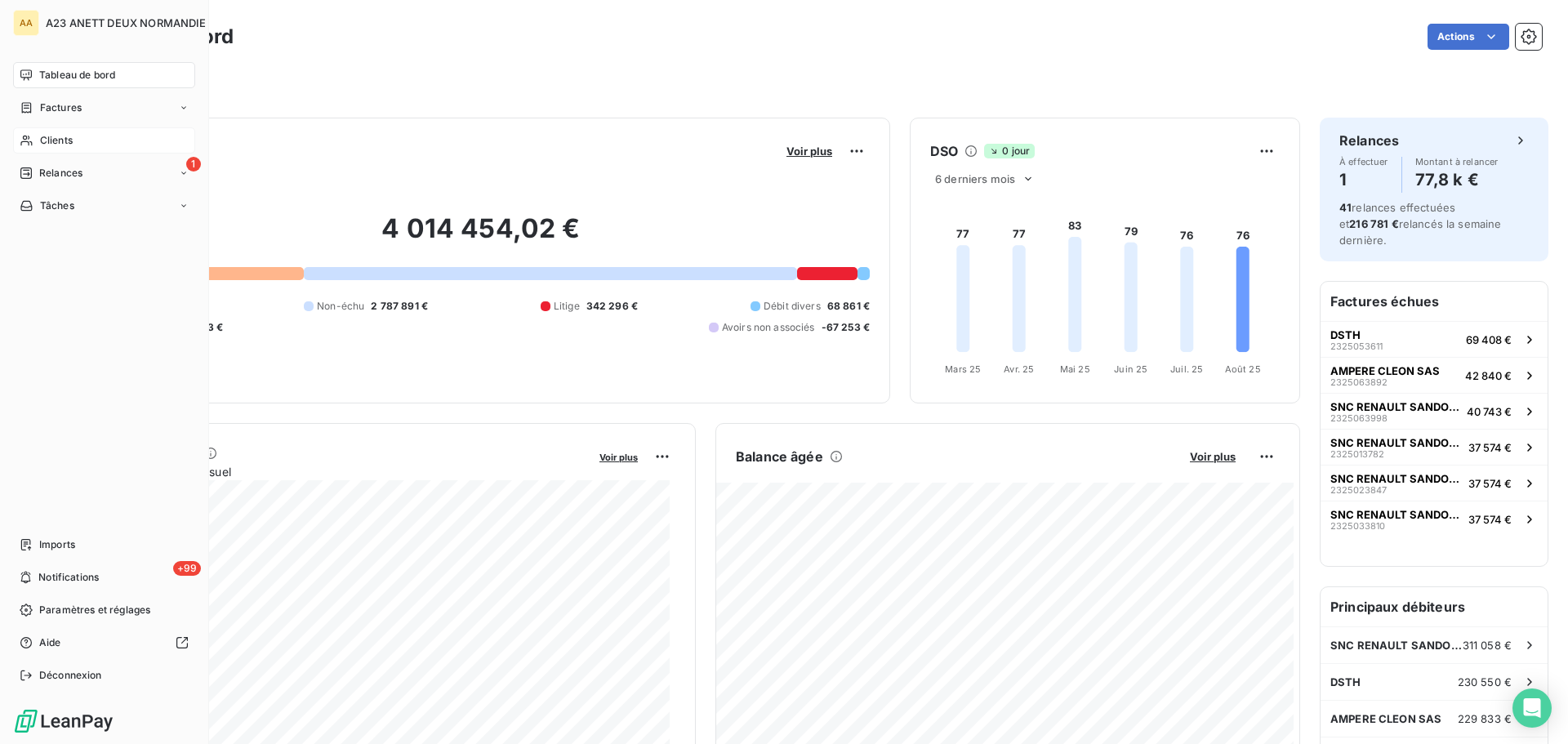 click on "Tableau de bord Factures Clients 1 Relances Tâches" at bounding box center (104, 140) 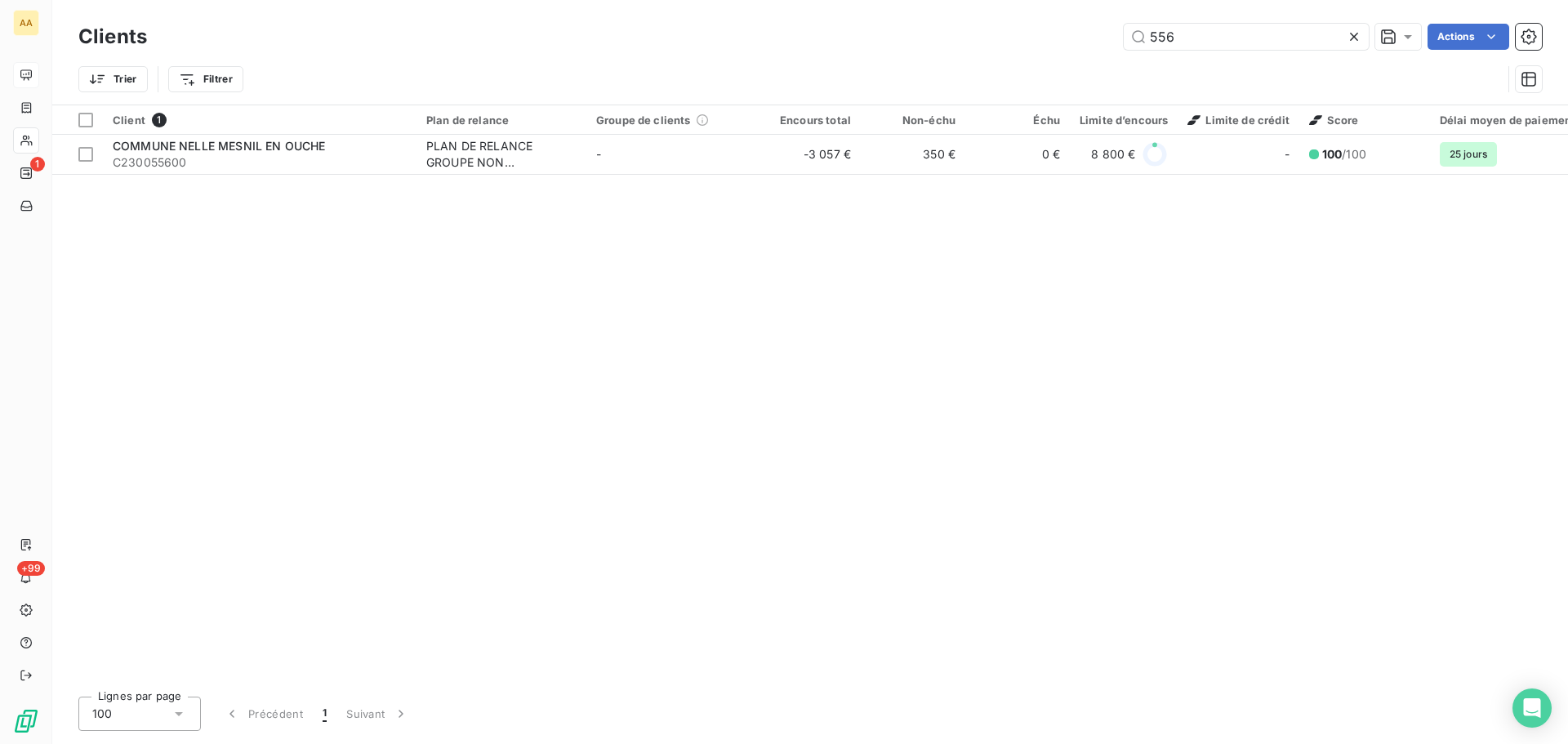 drag, startPoint x: 1196, startPoint y: 49, endPoint x: 996, endPoint y: 83, distance: 202.86942 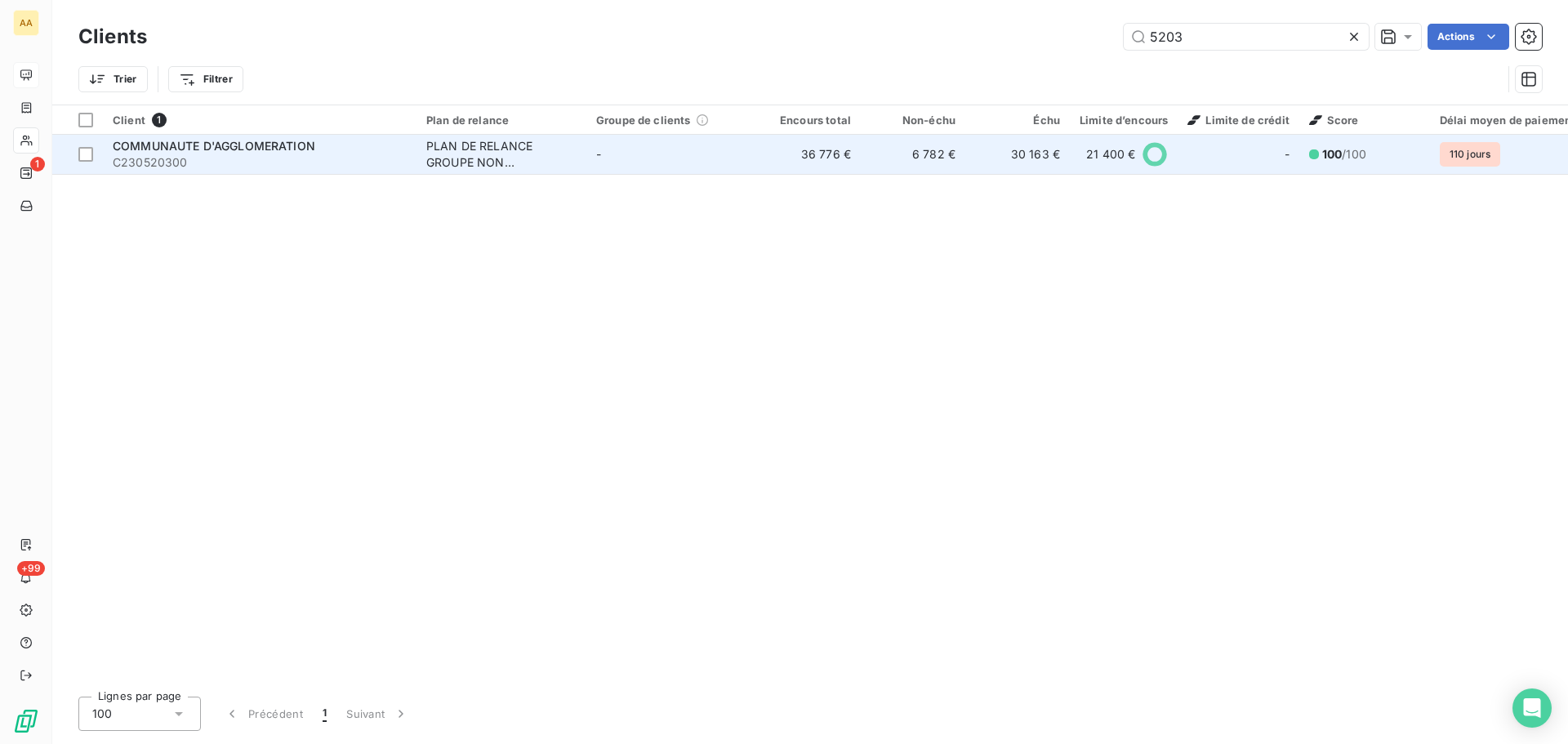 type on "5203" 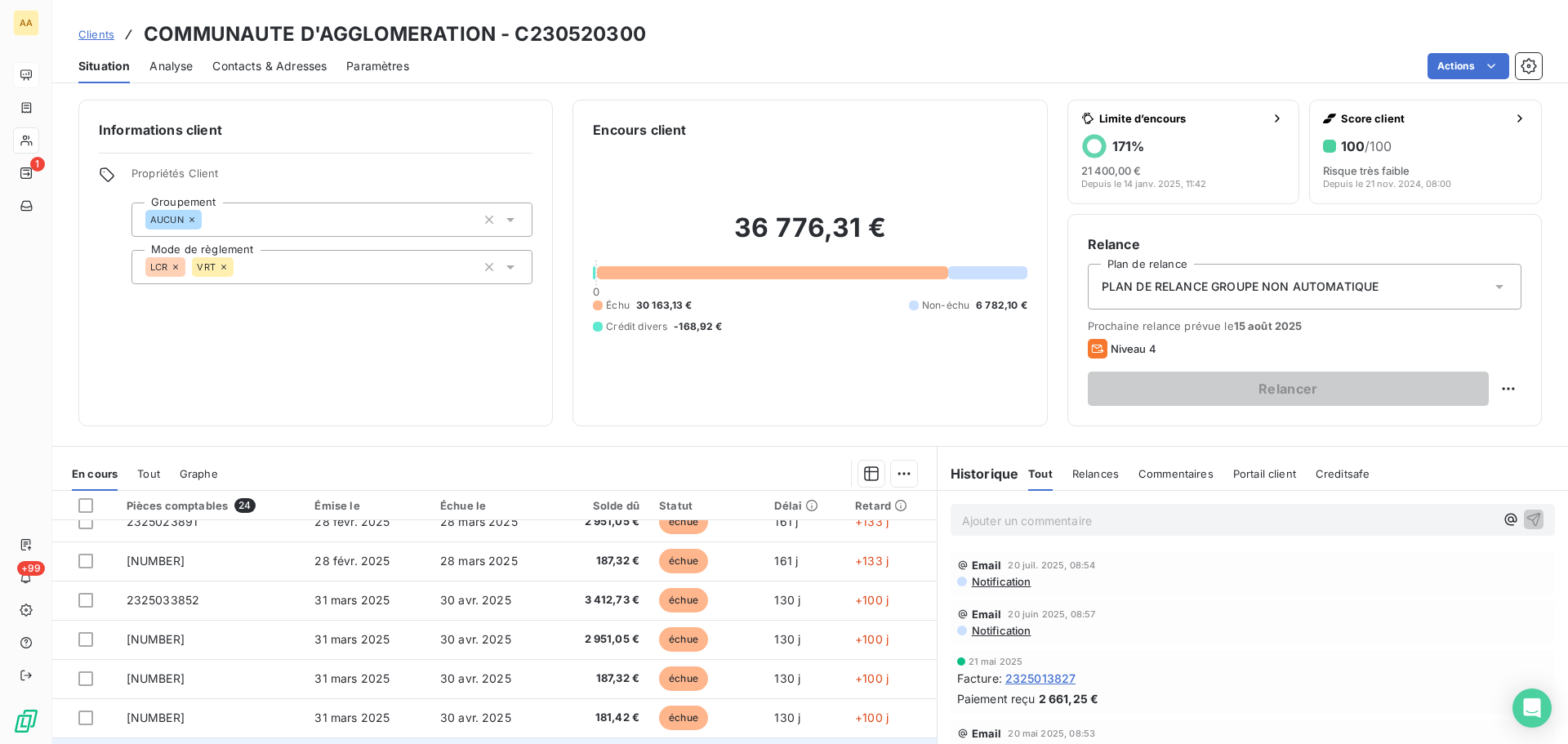 scroll, scrollTop: 0, scrollLeft: 0, axis: both 